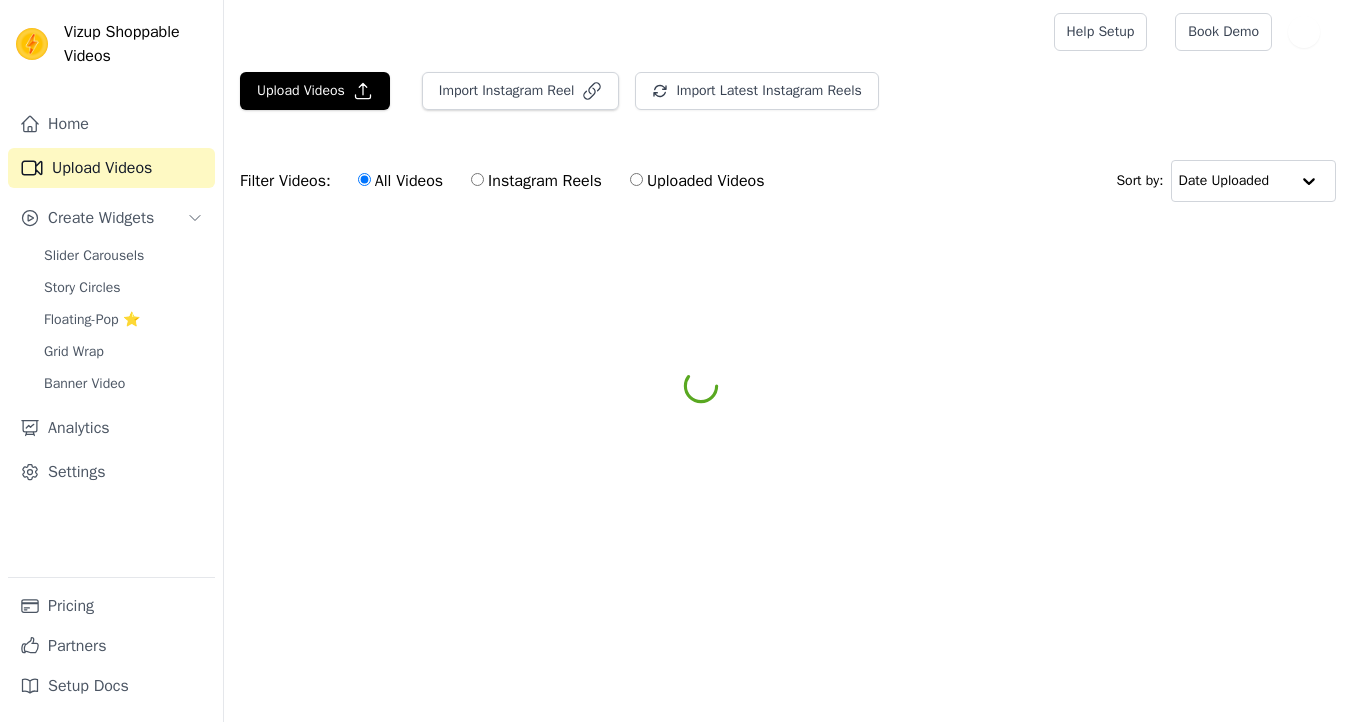 scroll, scrollTop: 0, scrollLeft: 0, axis: both 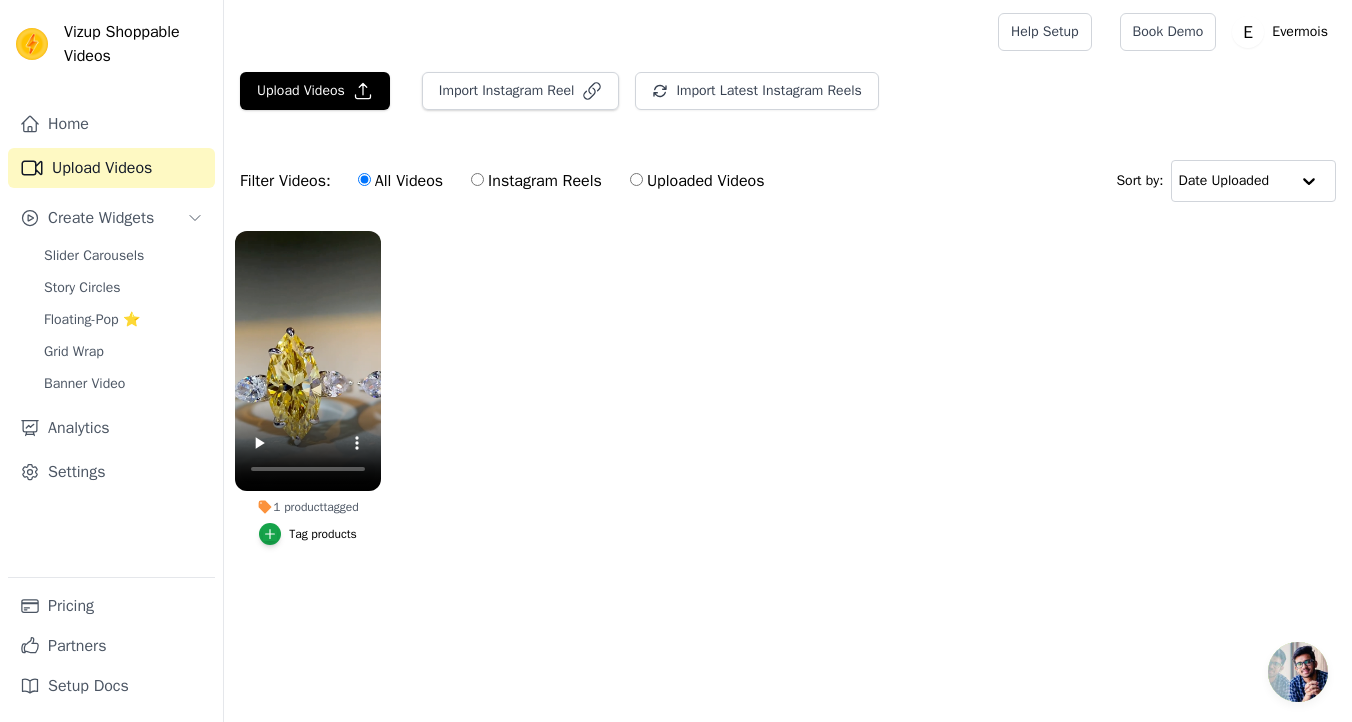 click on "1   product  tagged" at bounding box center [308, 507] 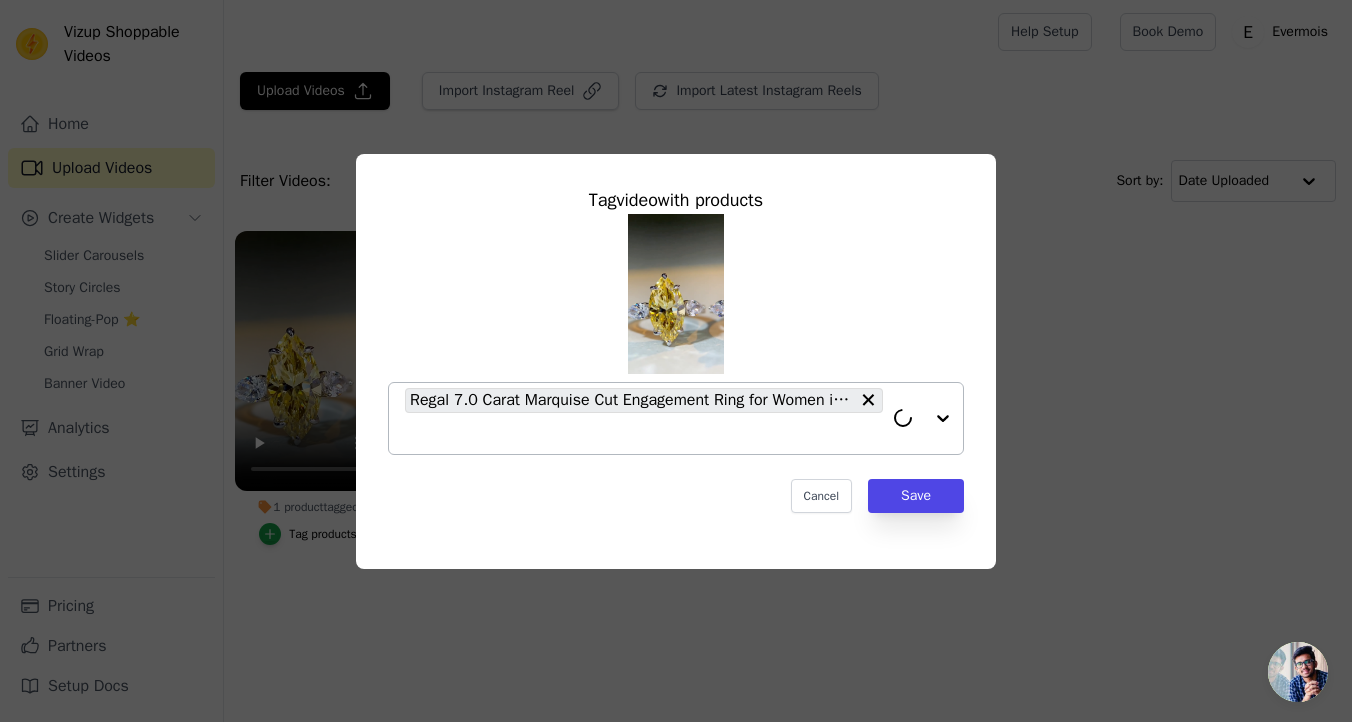 click on "Regal 7.0 Carat Marquise Cut Engagement Ring for Women in Sterling Silver" at bounding box center (632, 400) 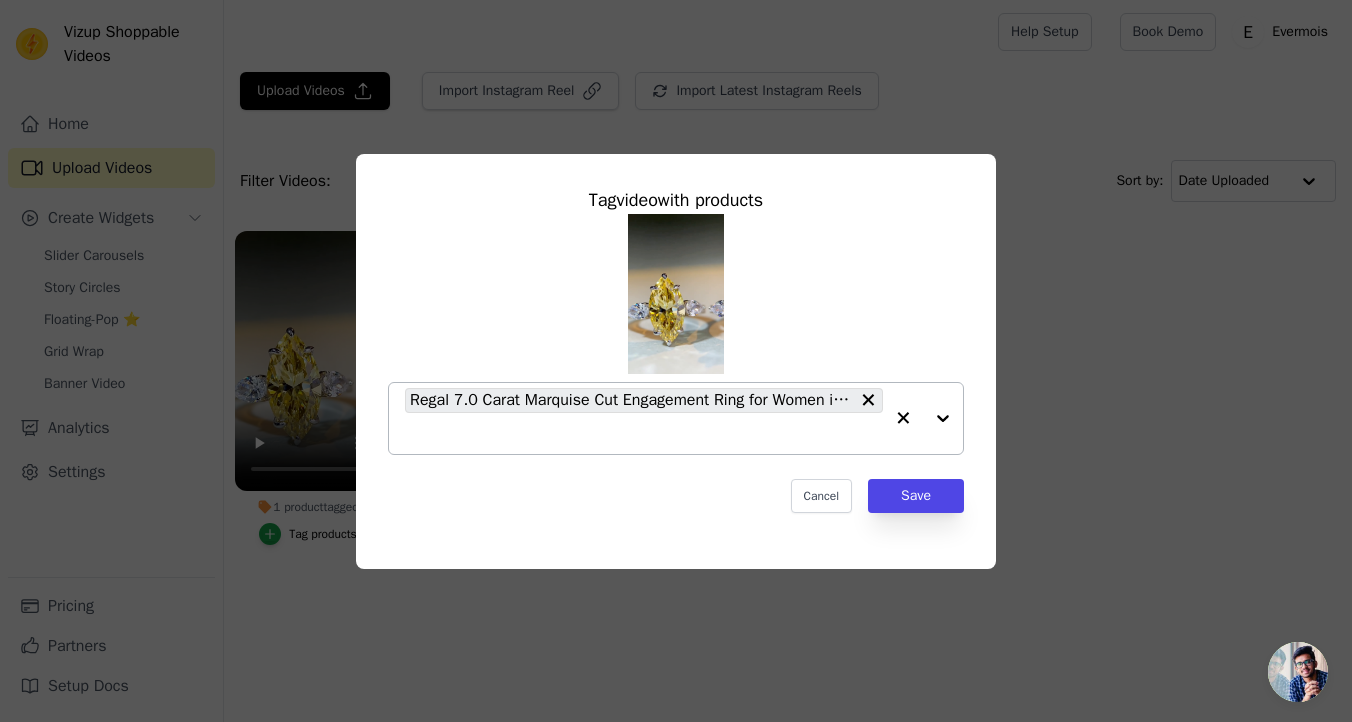 click on "Regal 7.0 Carat Marquise Cut Engagement Ring for Women in Sterling Silver" at bounding box center (632, 400) 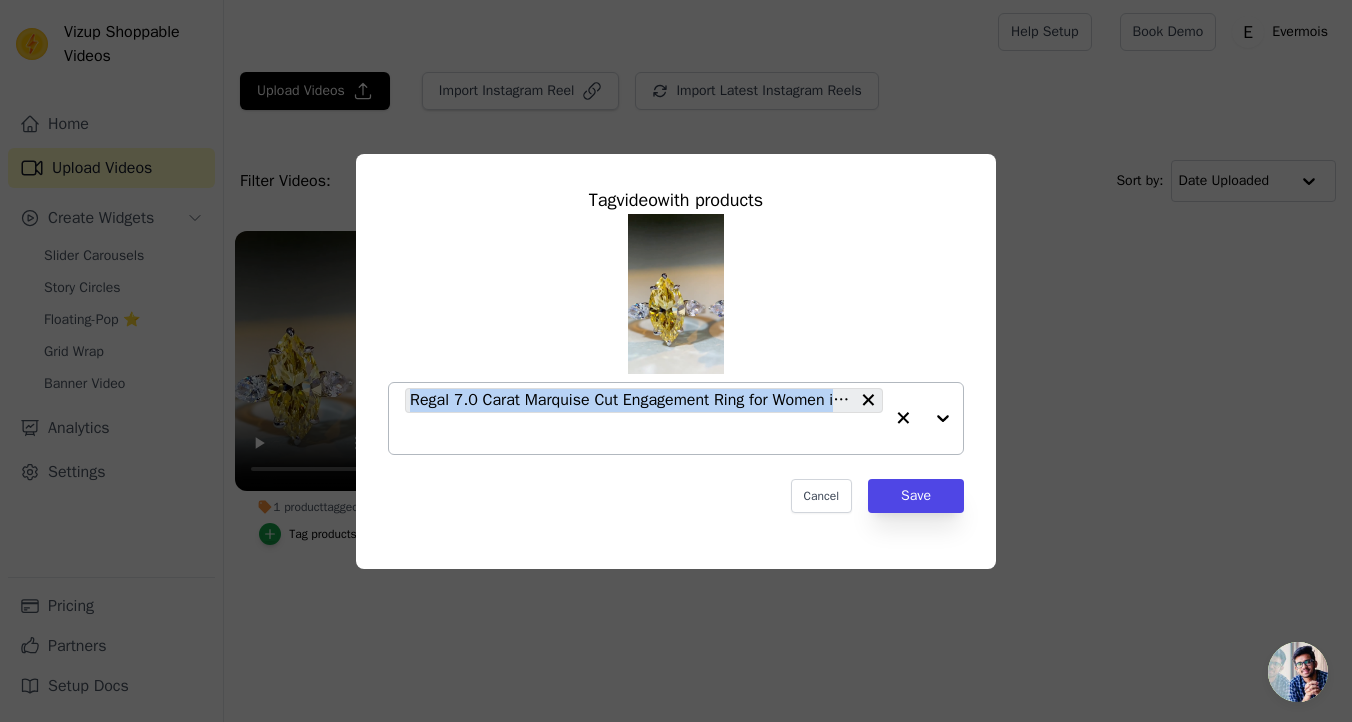 copy on "Regal 7.0 Carat Marquise Cut Engagement Ring for Women in Sterling Silver" 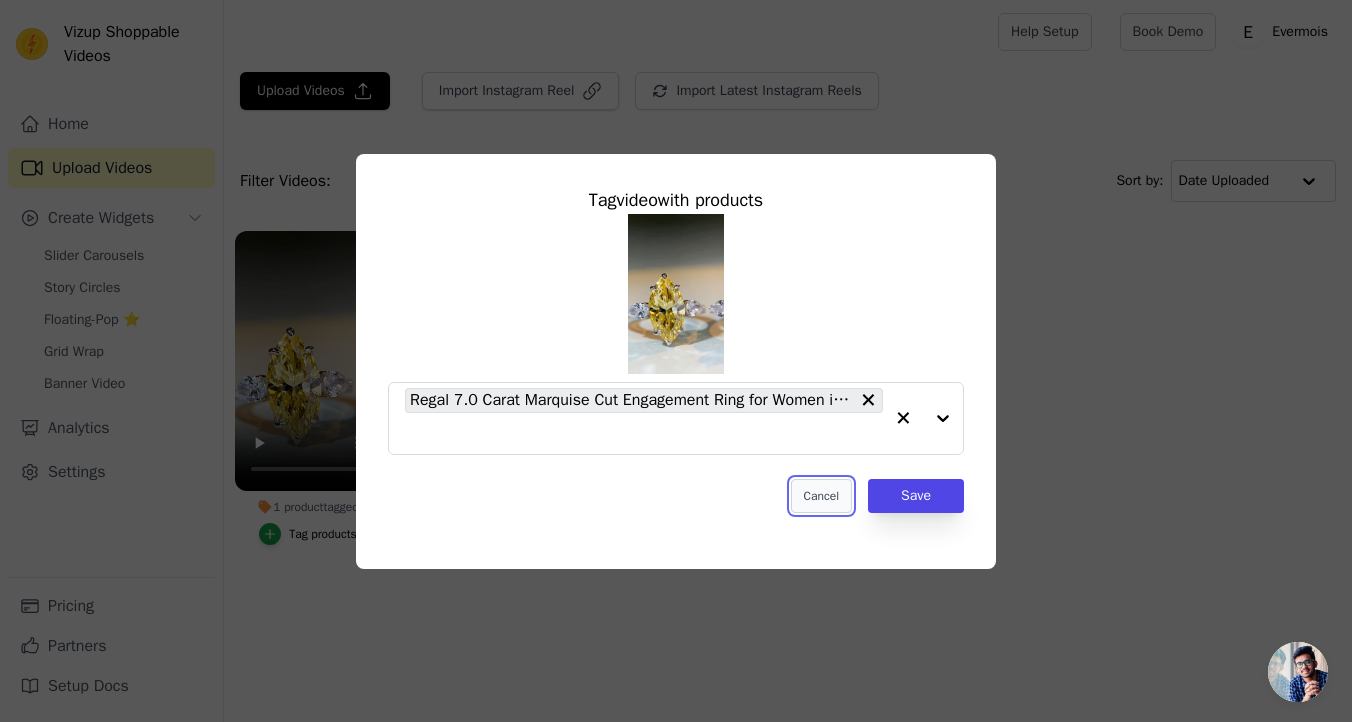 click on "Cancel" at bounding box center [821, 496] 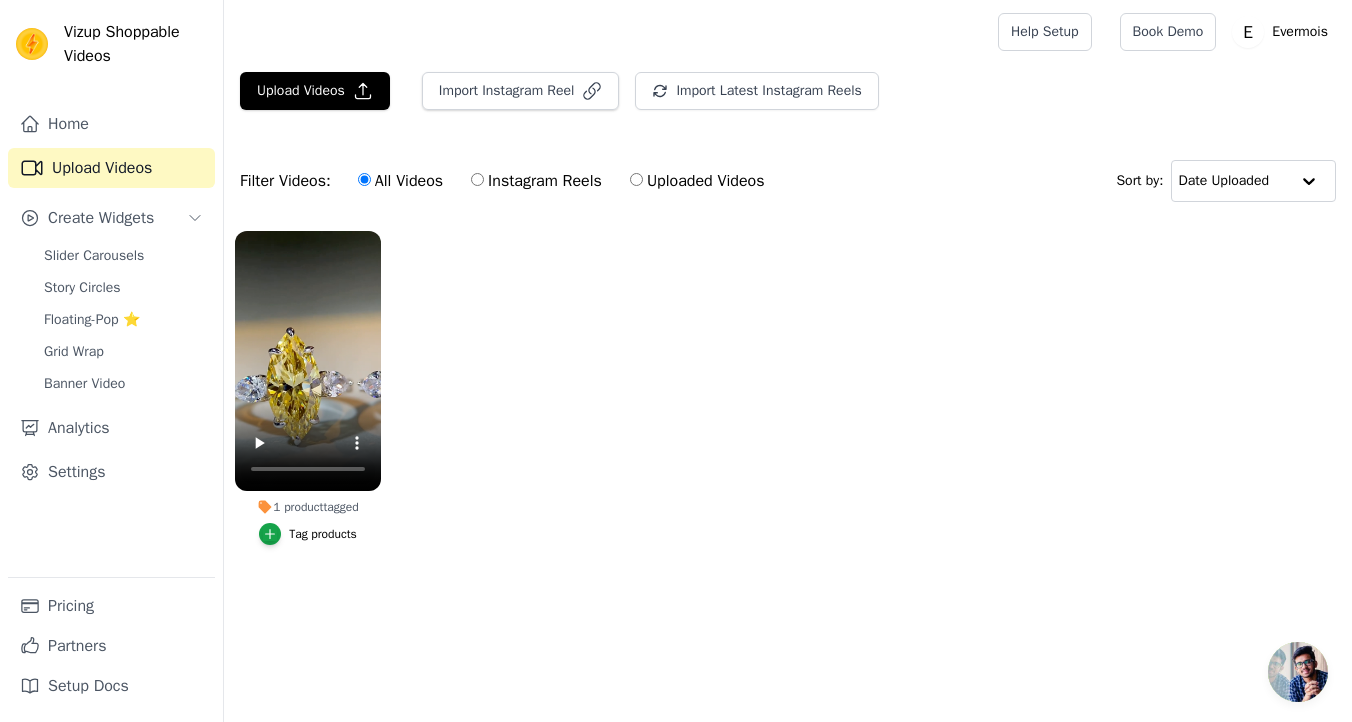 click on "1   product  tagged       Tag products" at bounding box center (788, 408) 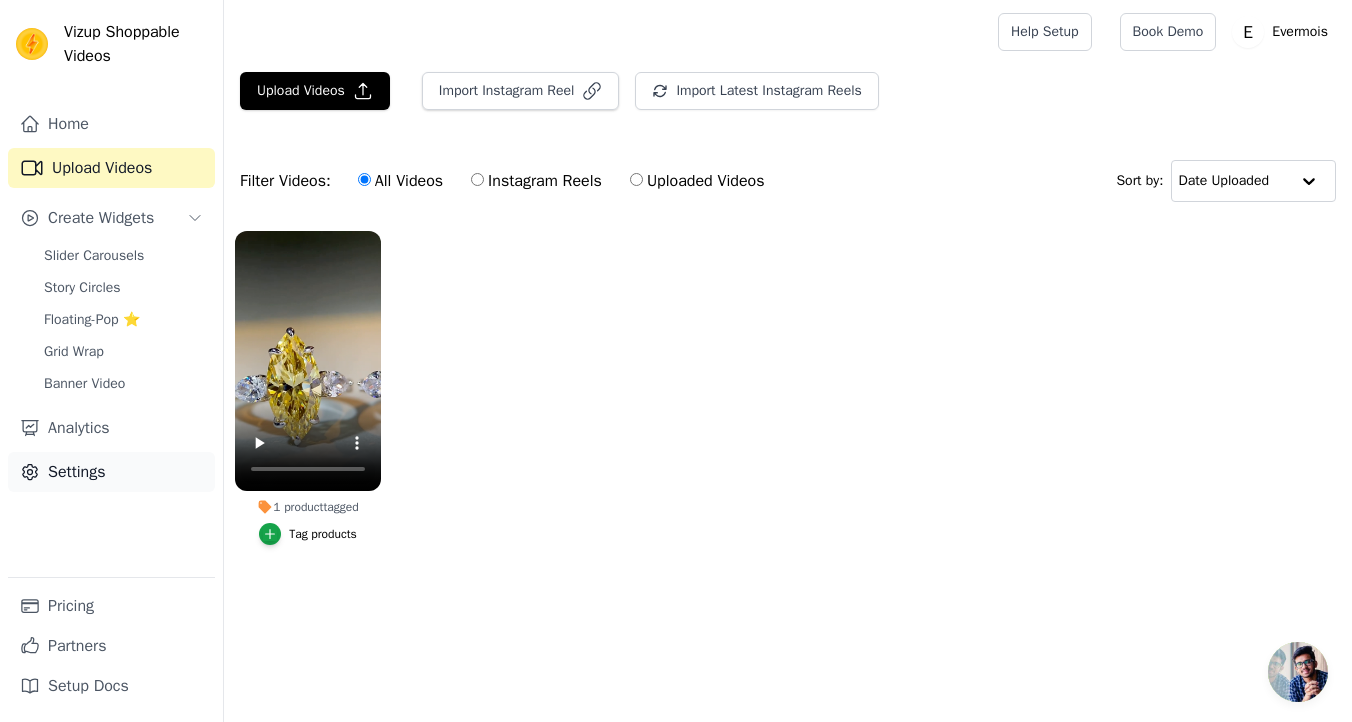 click on "Settings" at bounding box center (111, 472) 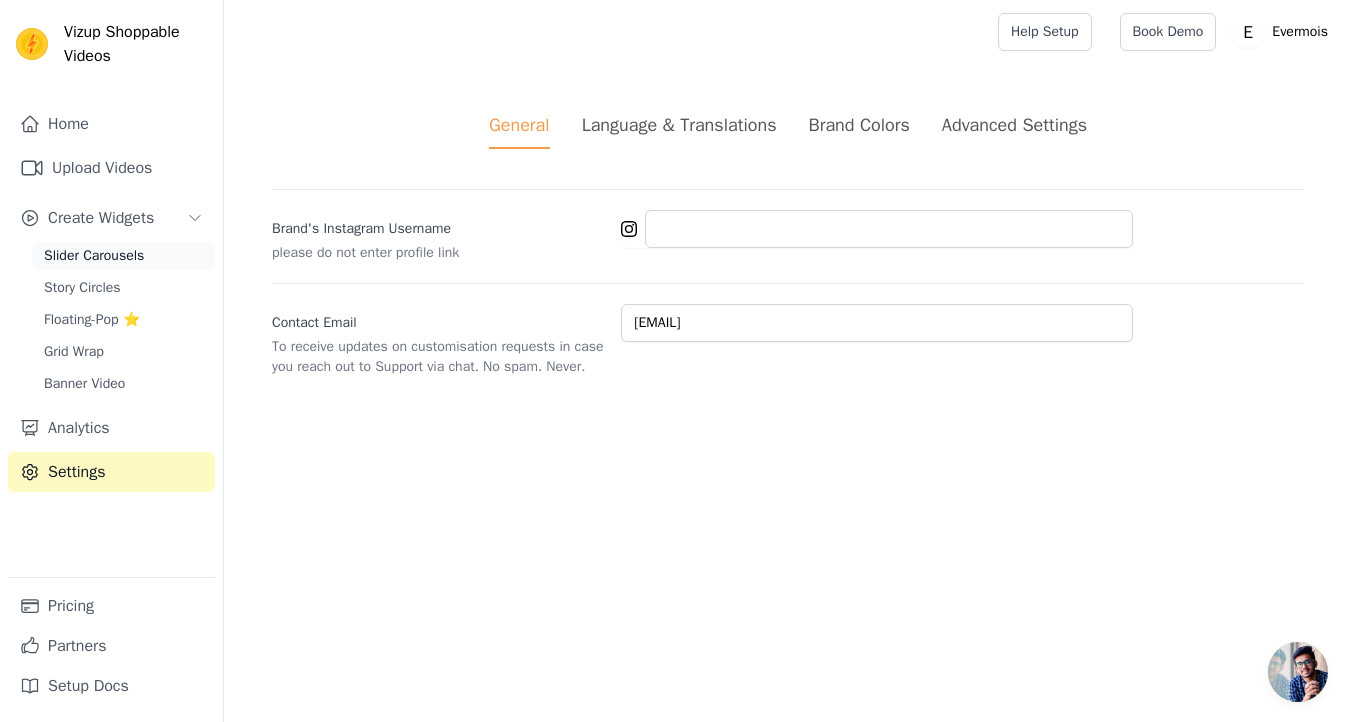 click on "Slider Carousels" at bounding box center [123, 256] 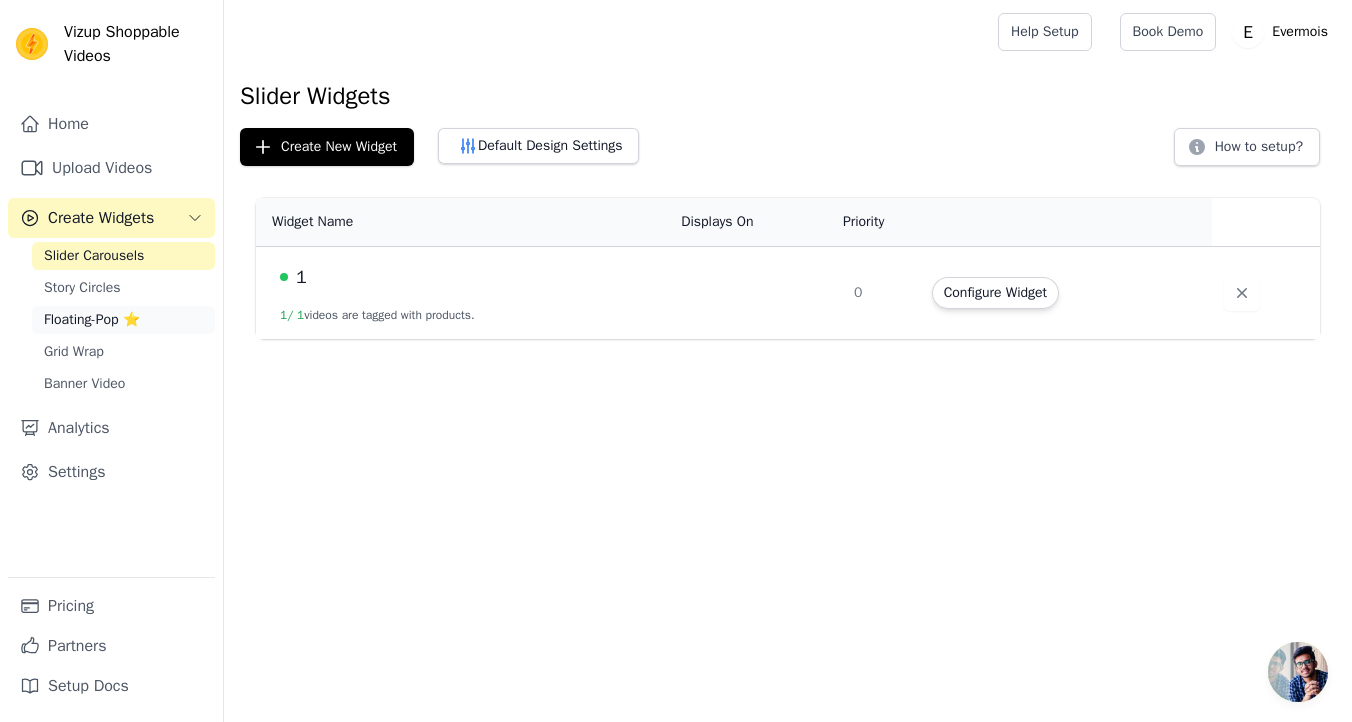 click on "Floating-Pop ⭐" at bounding box center [92, 320] 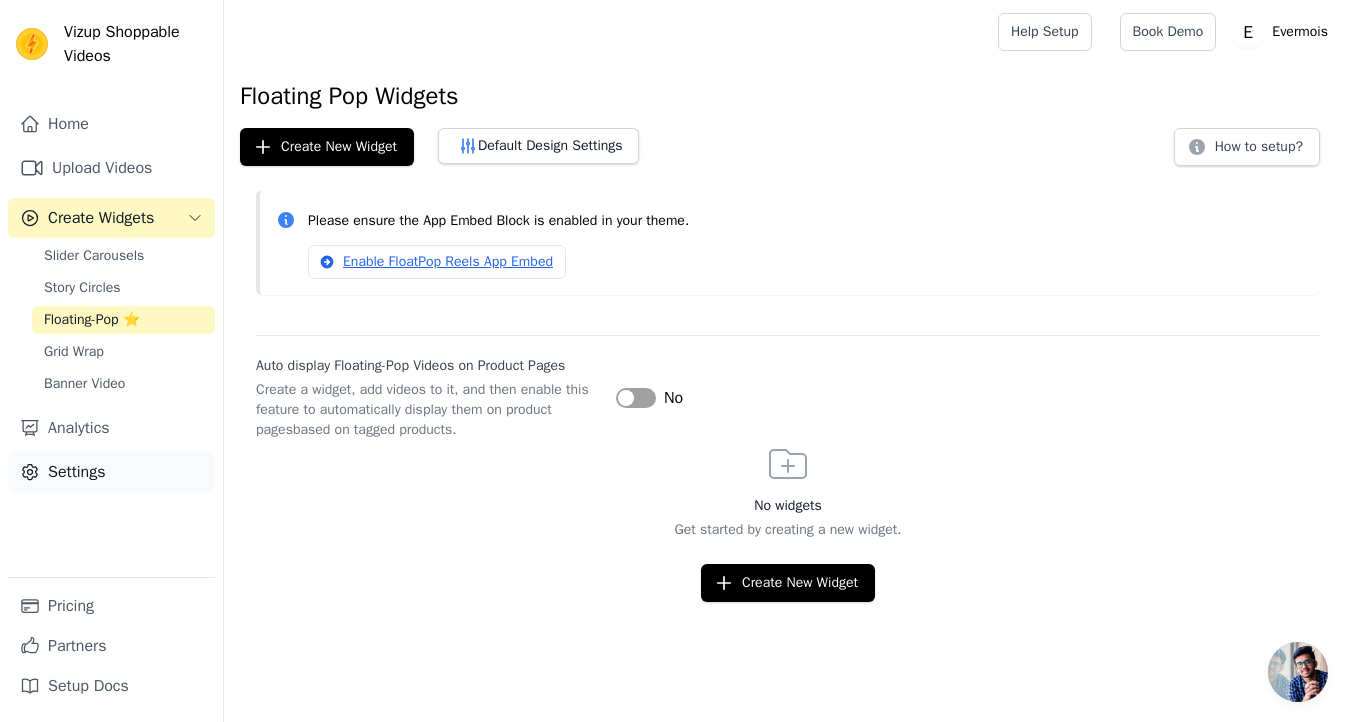 click on "Settings" at bounding box center (111, 472) 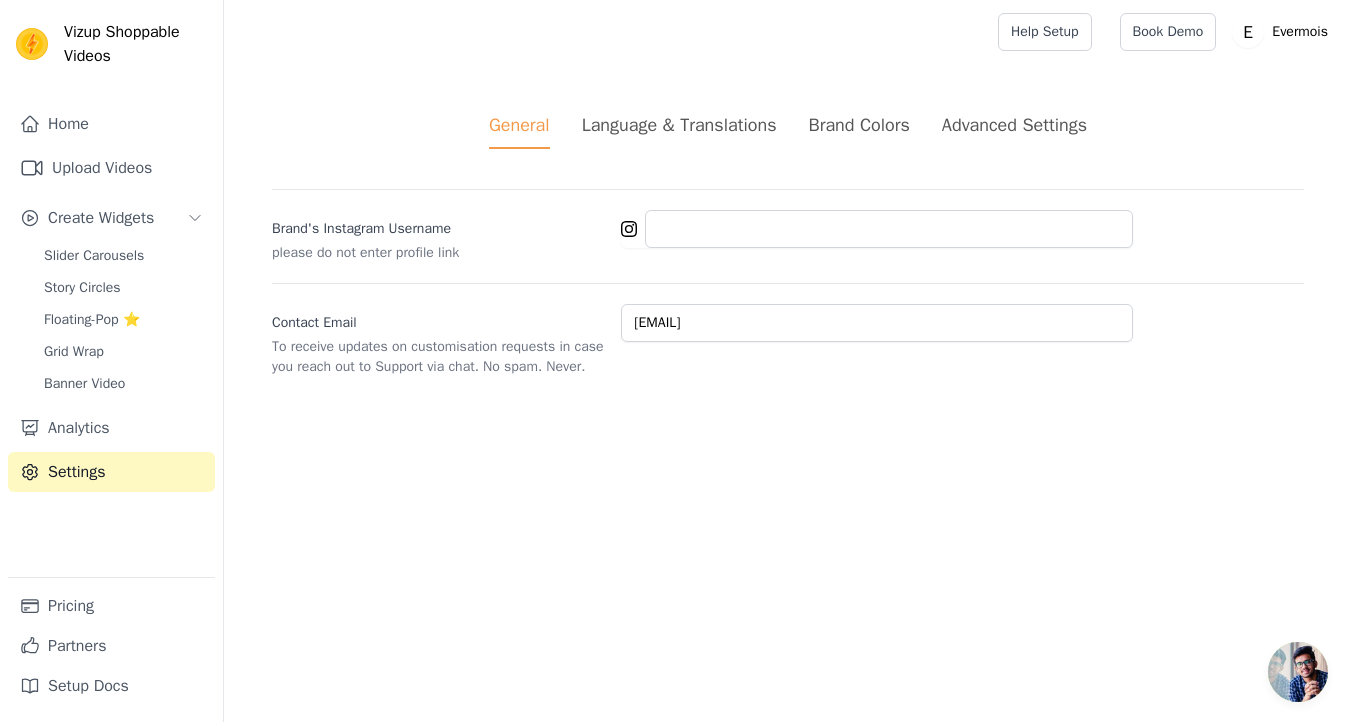 click on "Language & Translations" at bounding box center (679, 130) 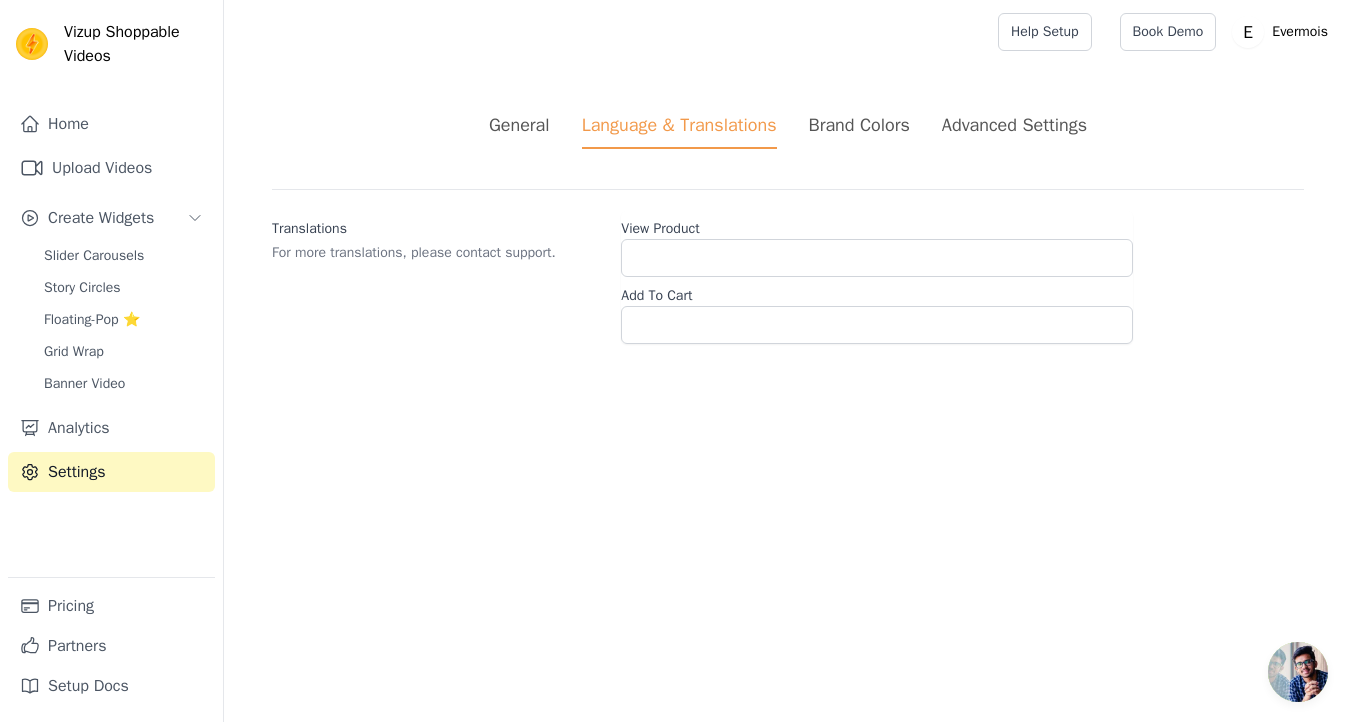 click on "Brand Colors" at bounding box center (859, 130) 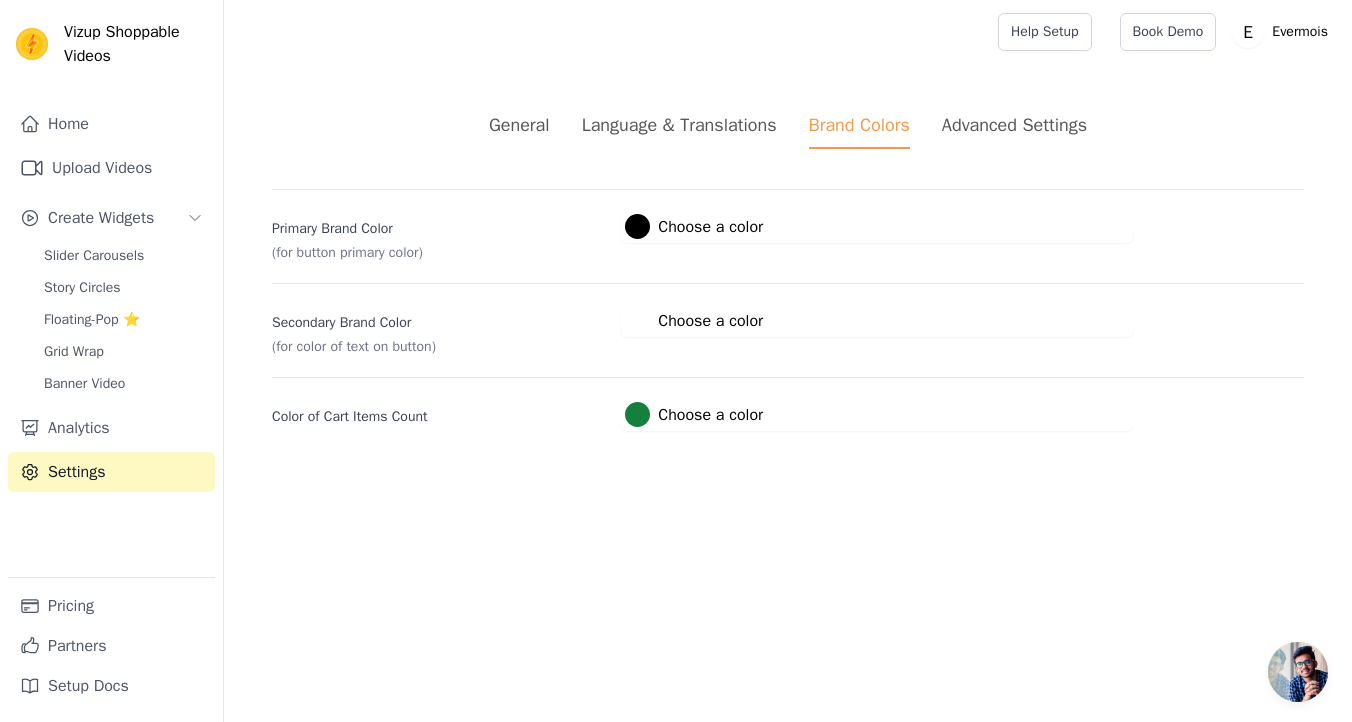 click on "Advanced Settings" at bounding box center (1014, 125) 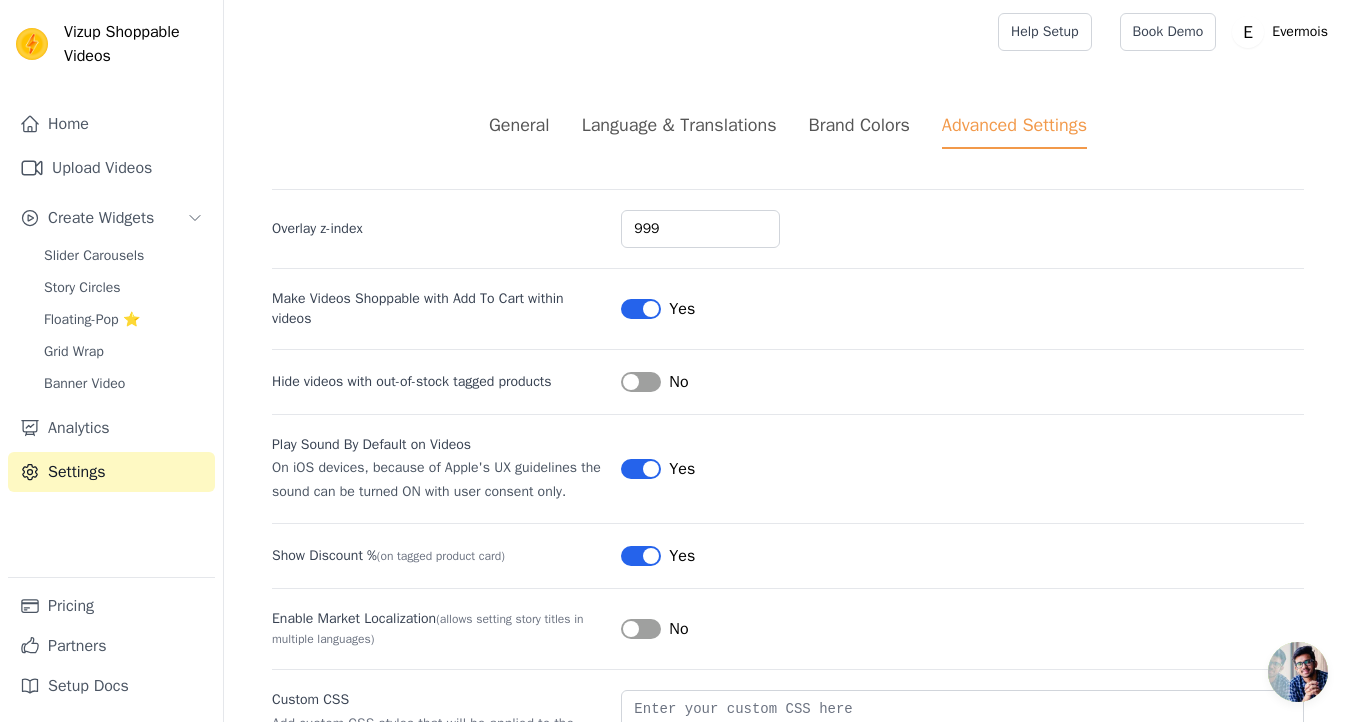click on "Label" at bounding box center (641, 382) 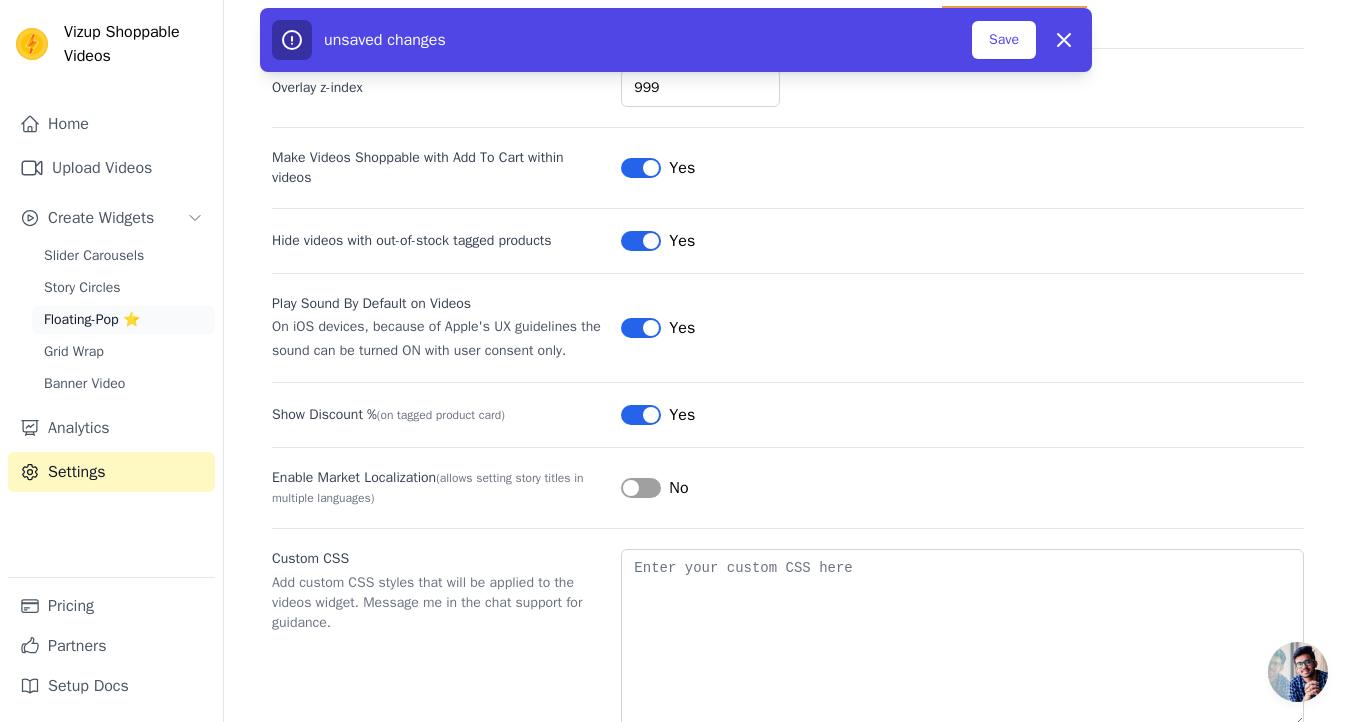 scroll, scrollTop: 0, scrollLeft: 0, axis: both 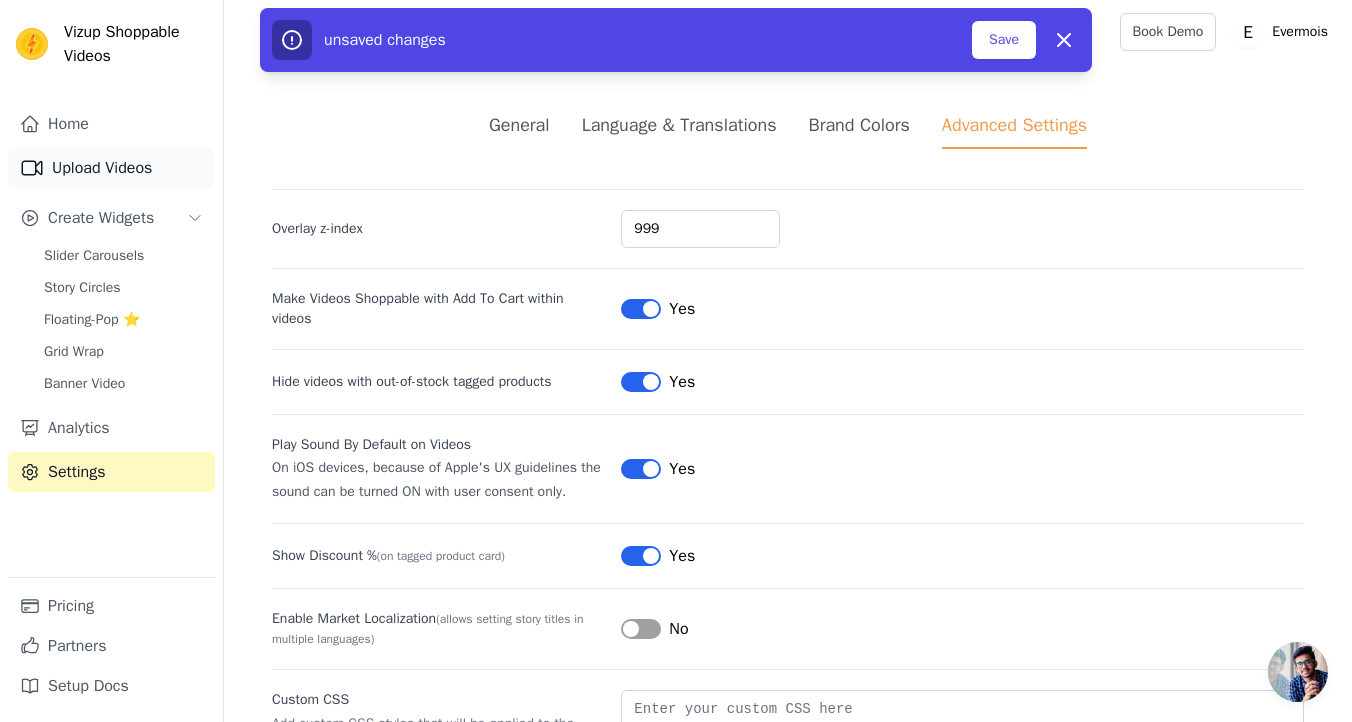 click on "Upload Videos" at bounding box center (111, 168) 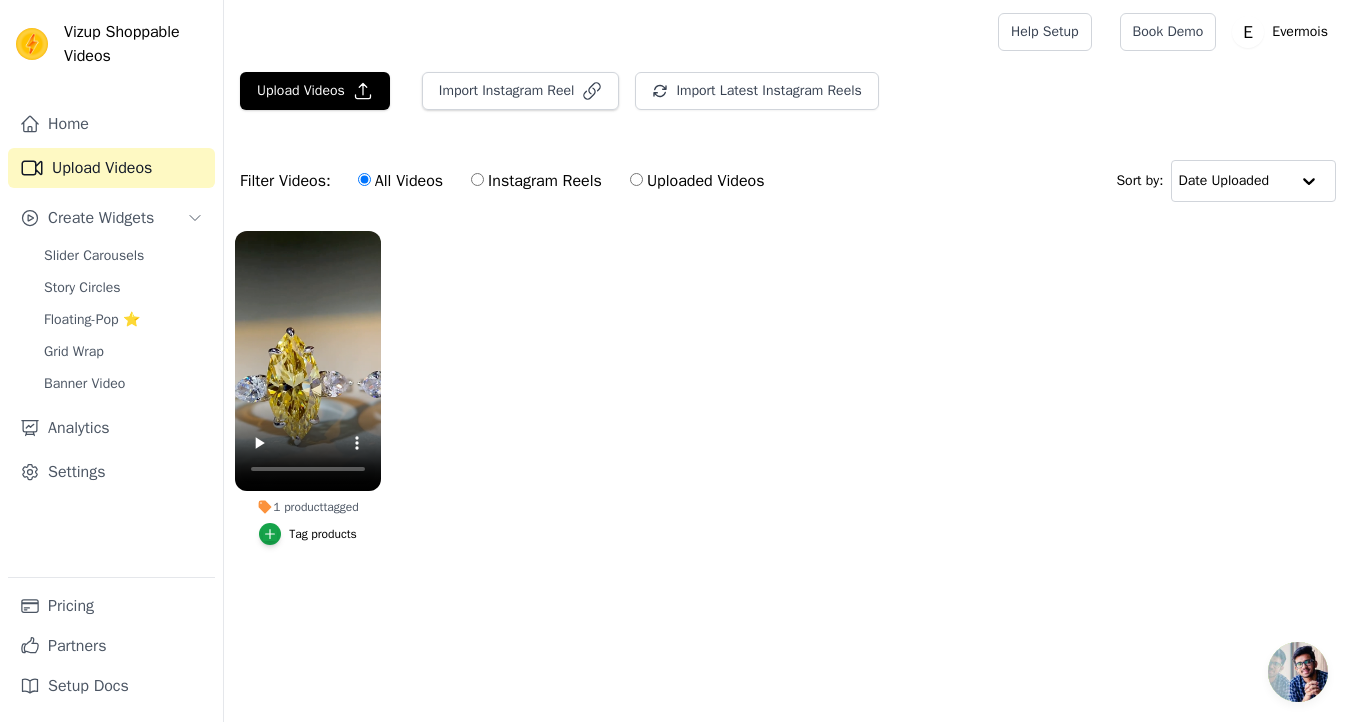 click on "1   product  tagged" at bounding box center [308, 507] 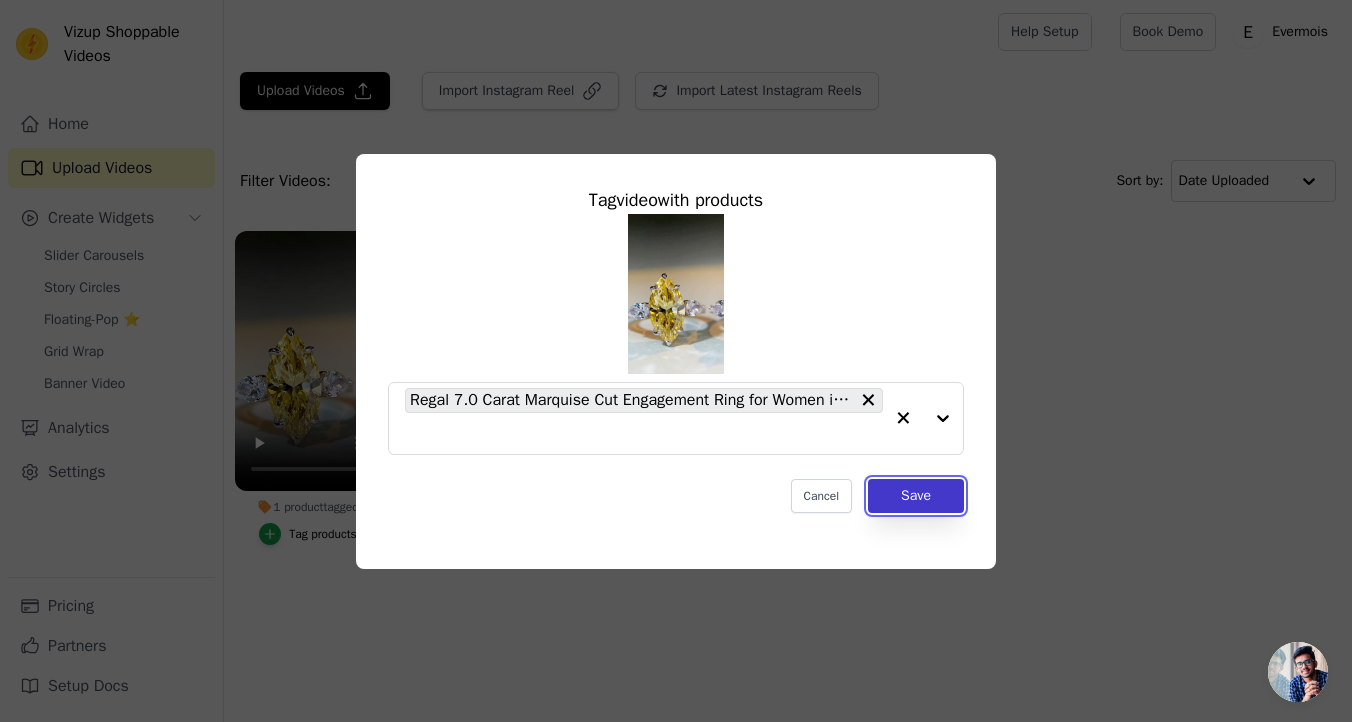 click on "Save" at bounding box center (916, 496) 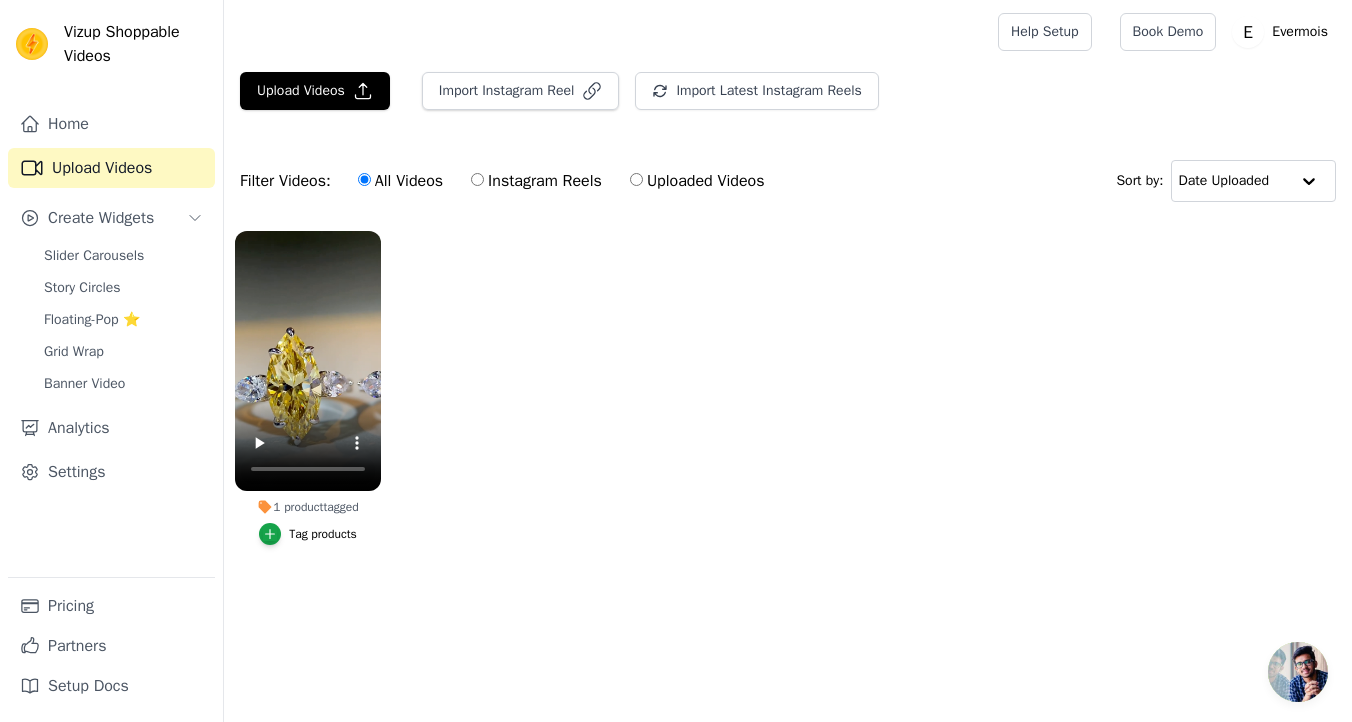click on "1   product  tagged" at bounding box center [308, 507] 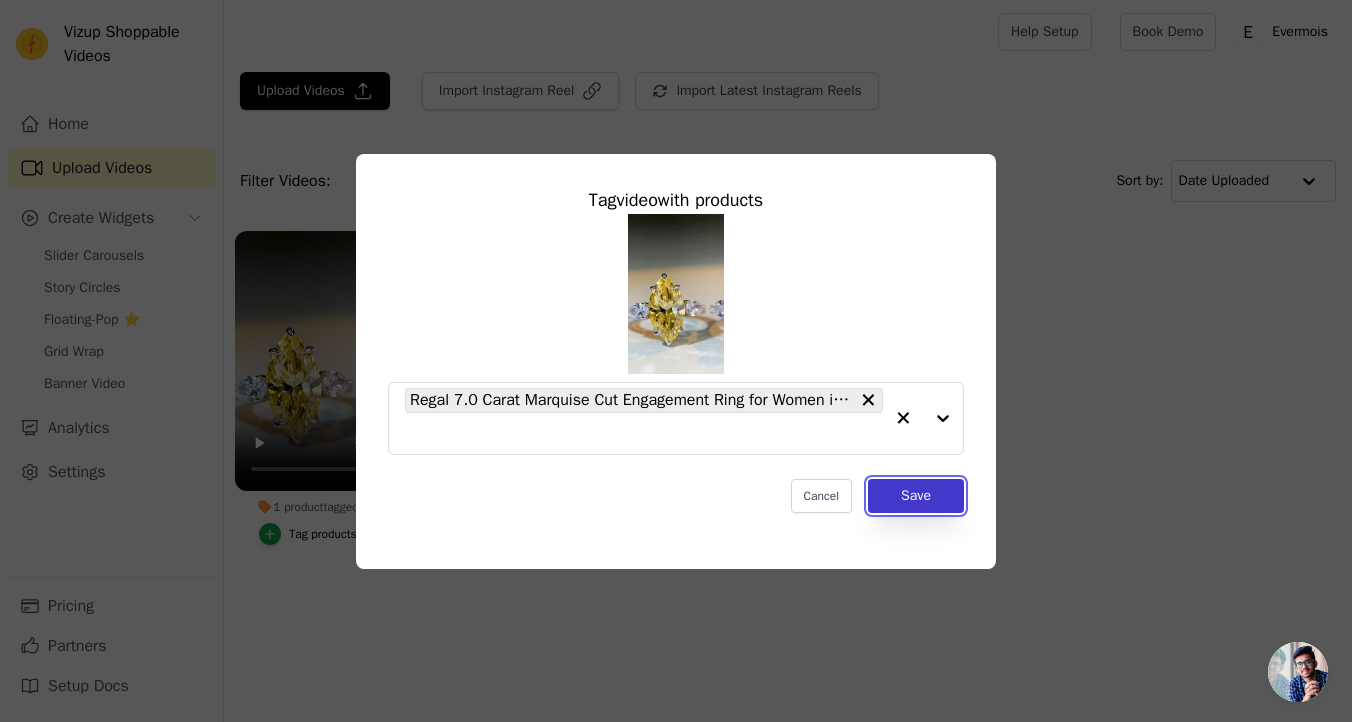 click on "Save" at bounding box center (916, 496) 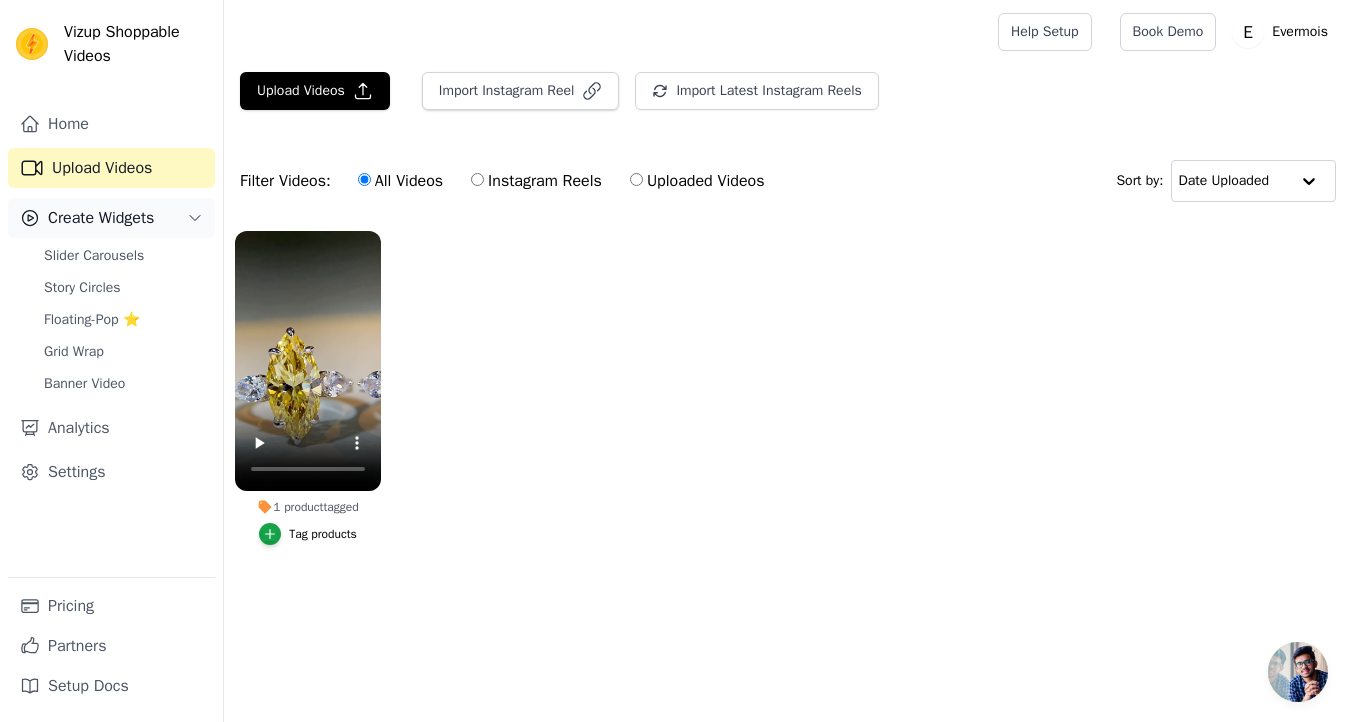 click on "Create Widgets" at bounding box center [101, 218] 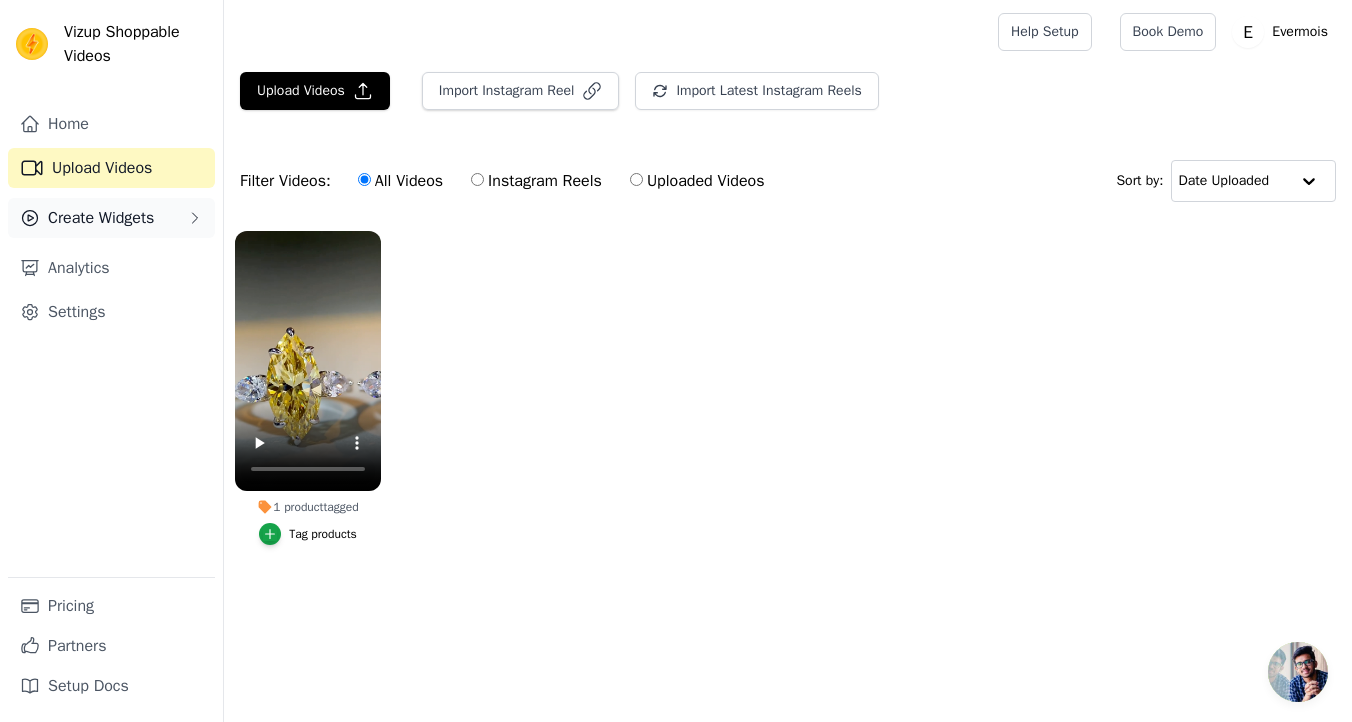 click on "Create Widgets" at bounding box center [101, 218] 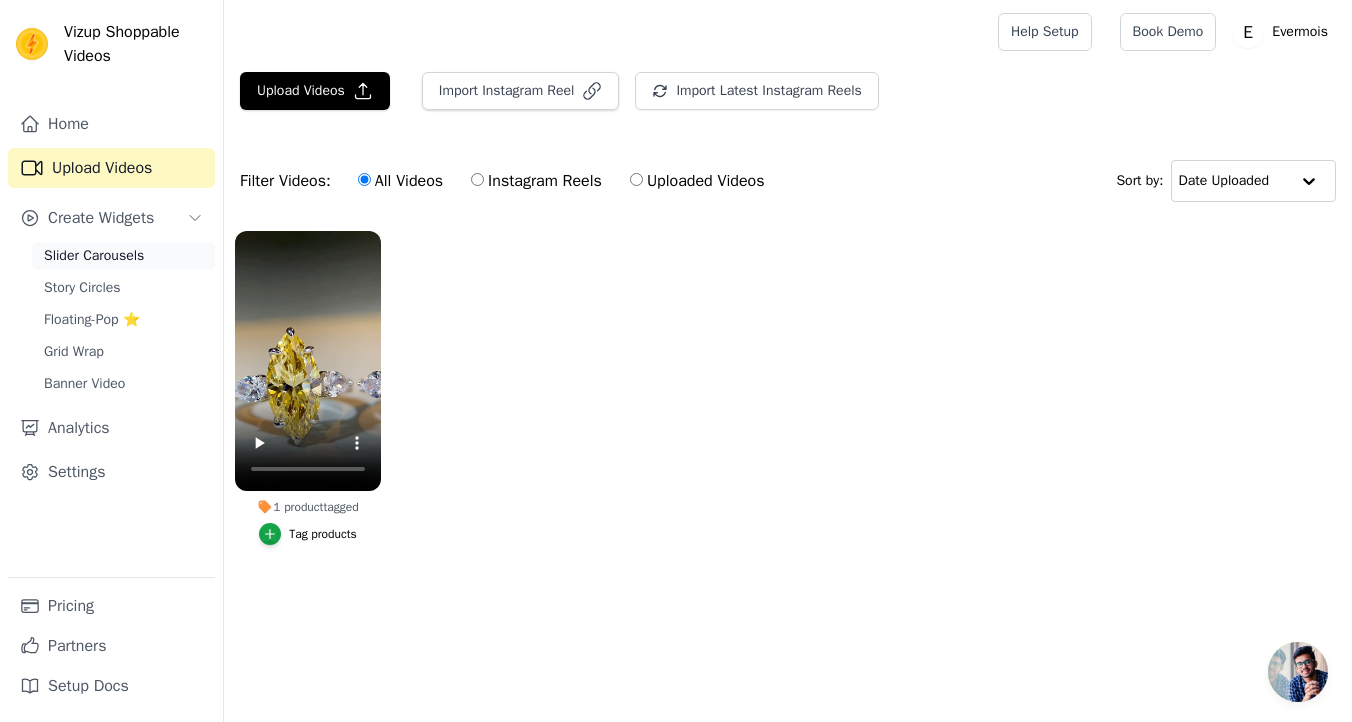 click on "Slider Carousels" at bounding box center (94, 256) 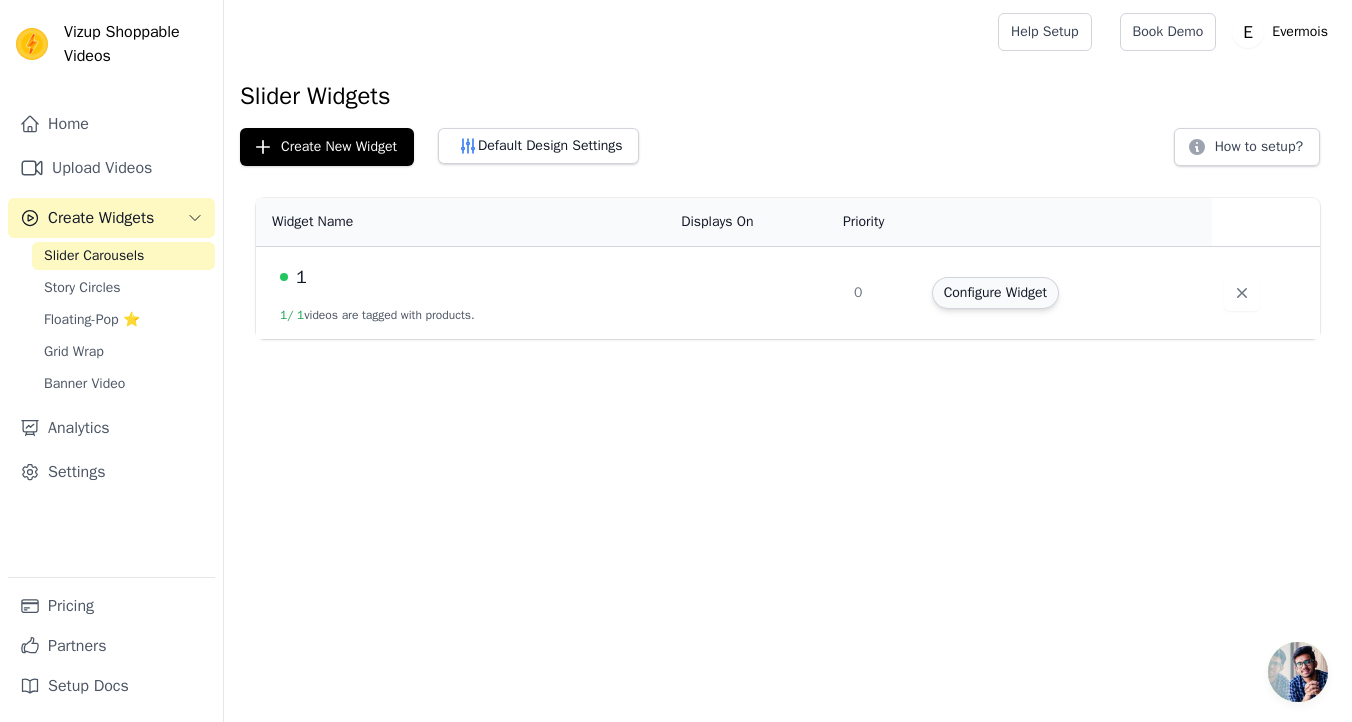 click on "Configure Widget" at bounding box center (995, 293) 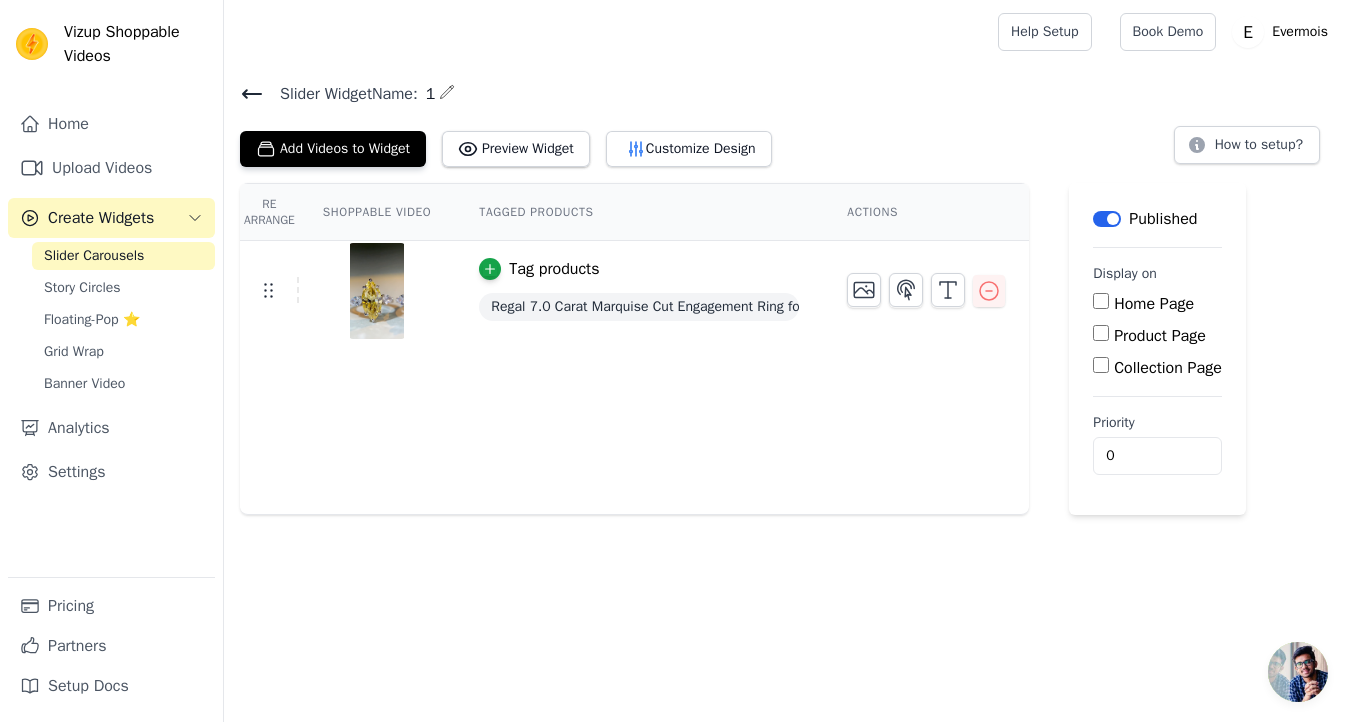 click at bounding box center (377, 291) 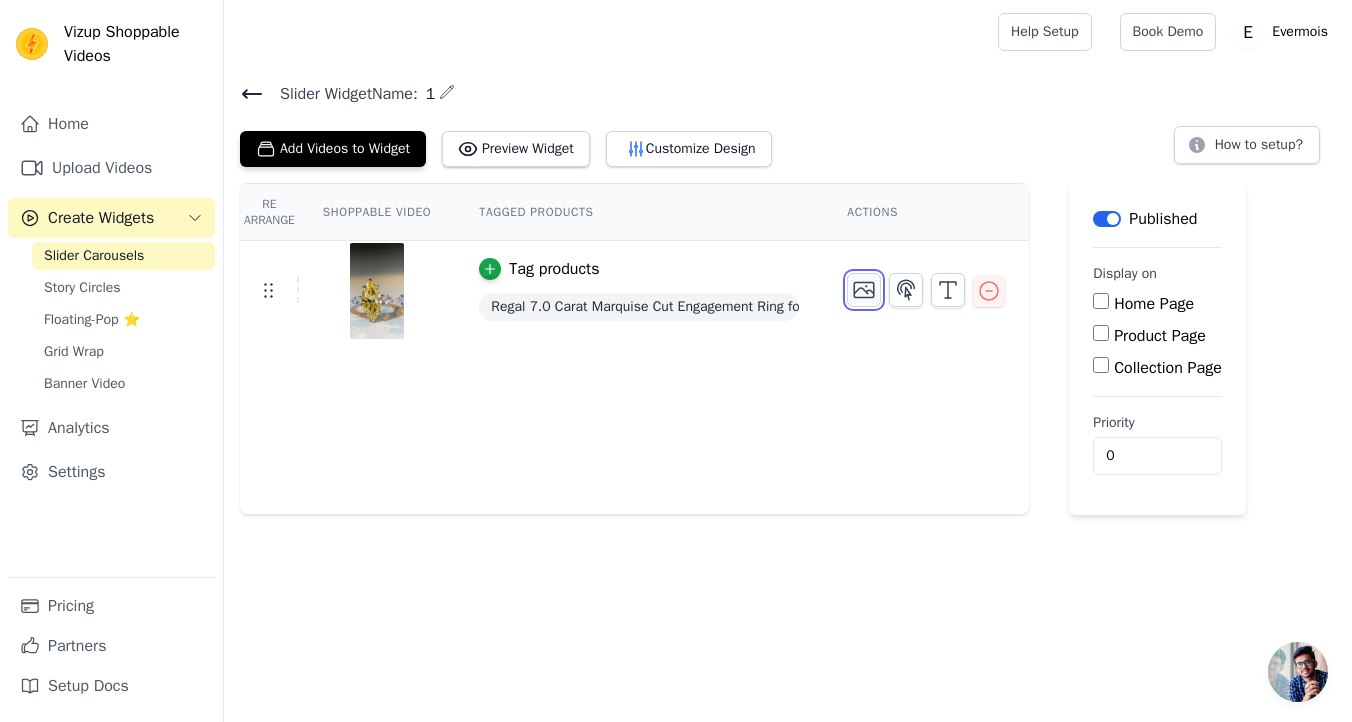 click at bounding box center [864, 290] 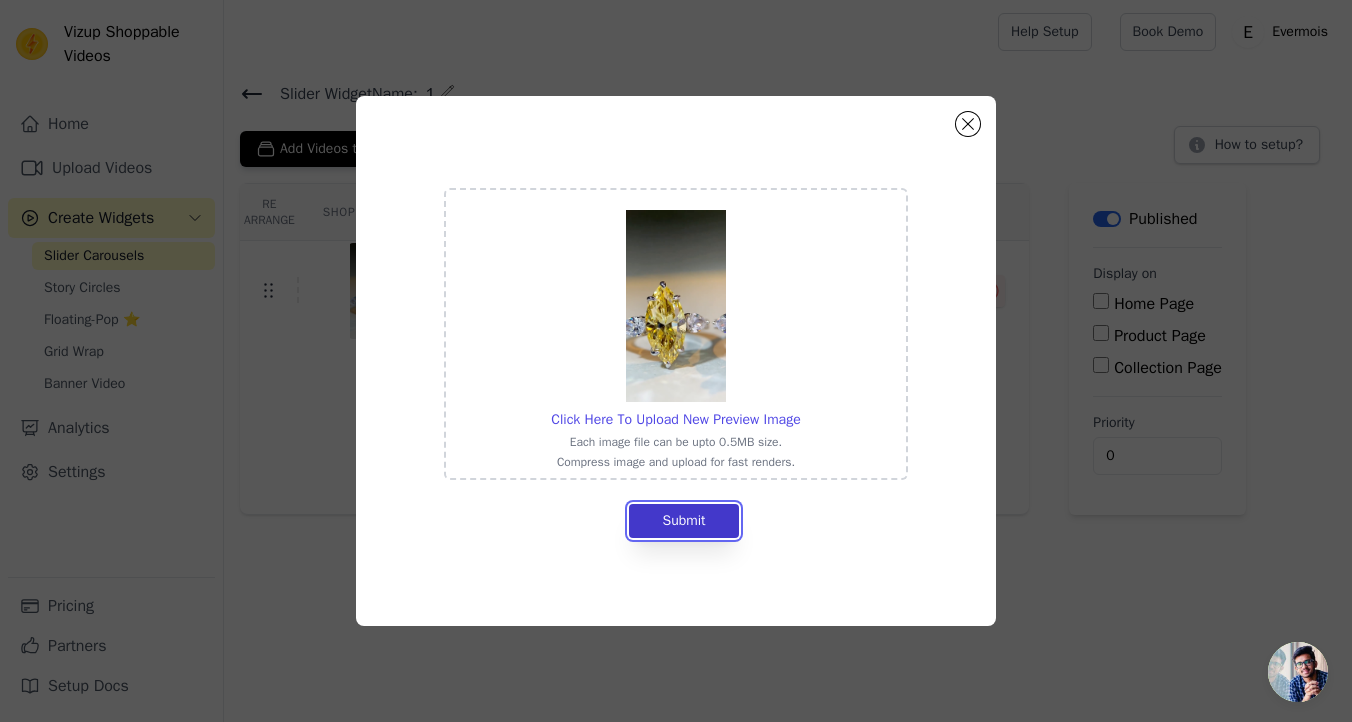 click on "Submit" at bounding box center (683, 521) 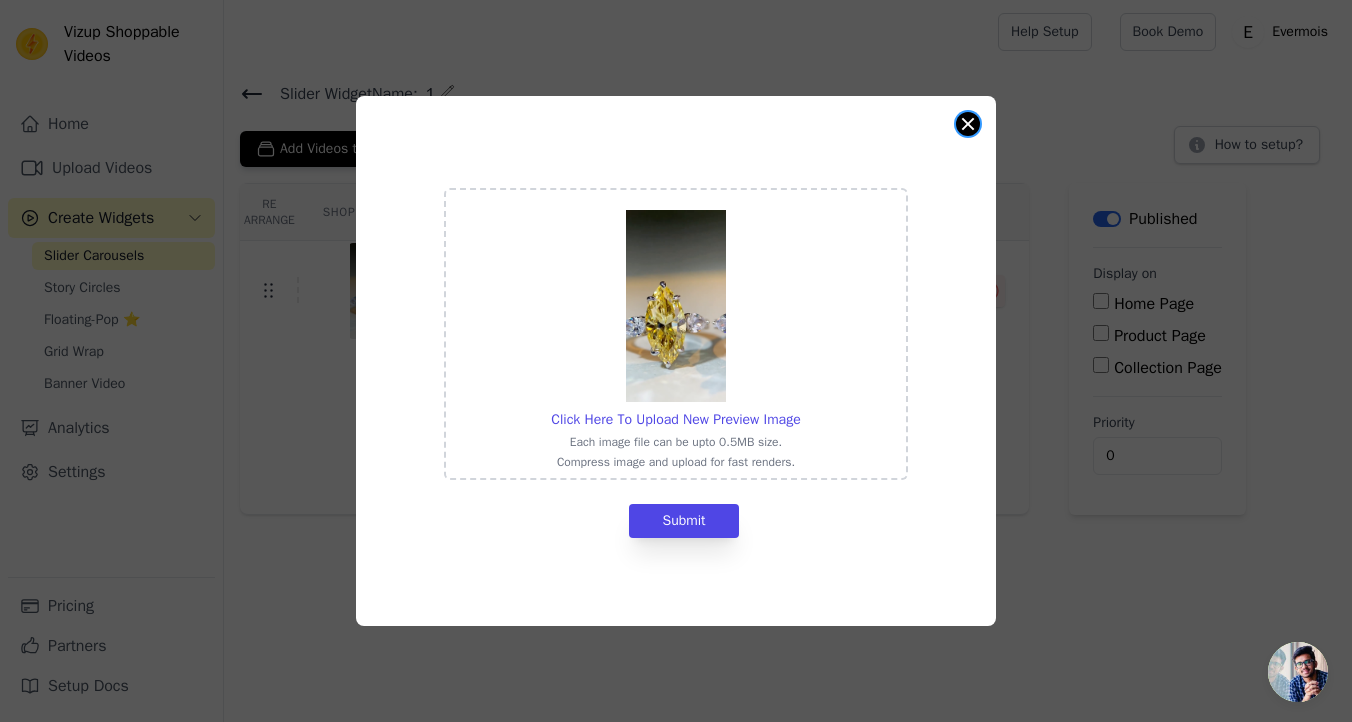 click at bounding box center [968, 124] 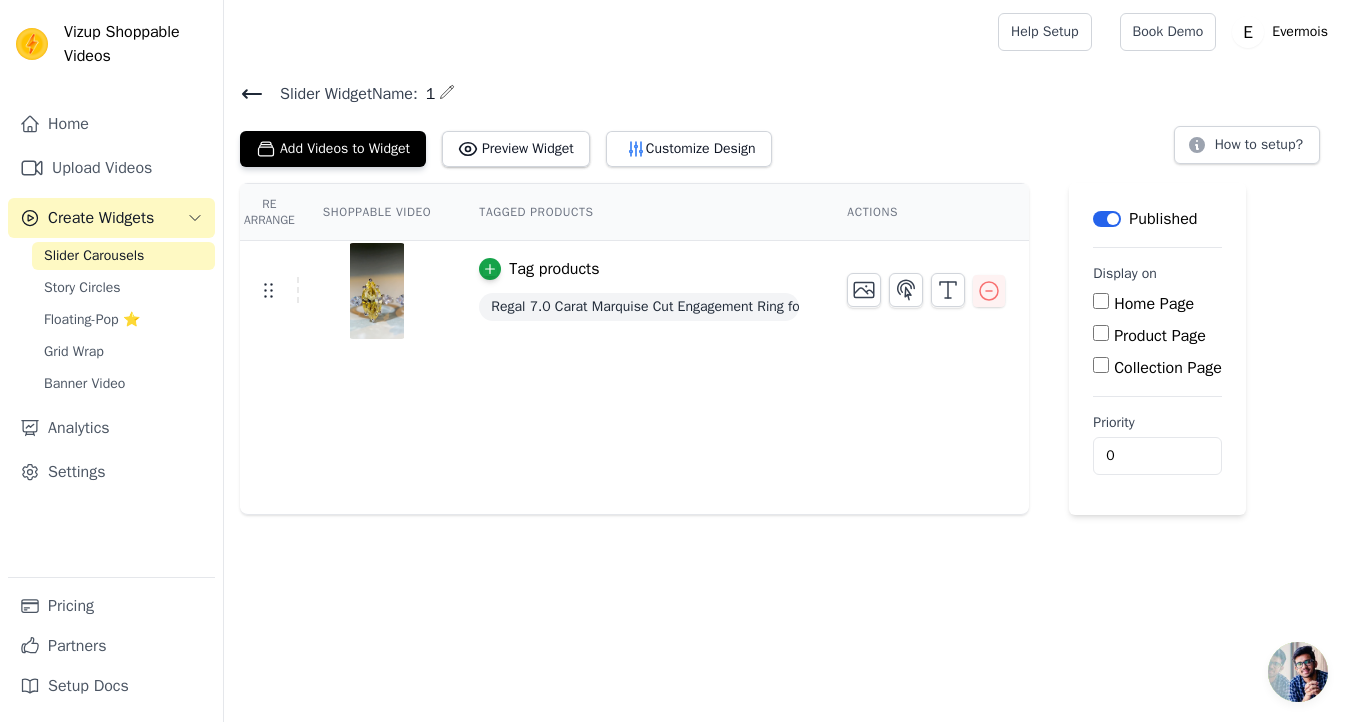 click on "Product Page" at bounding box center [1160, 336] 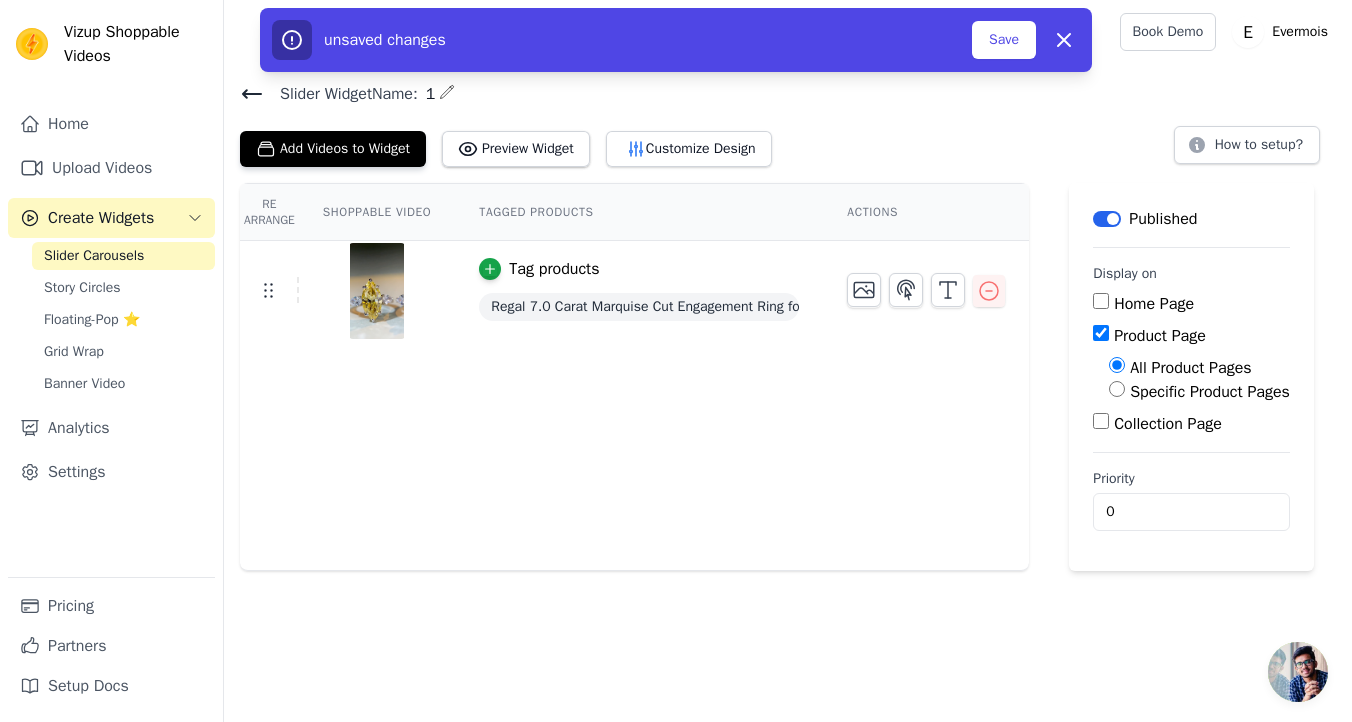 click on "Specific Product Pages" at bounding box center [1210, 392] 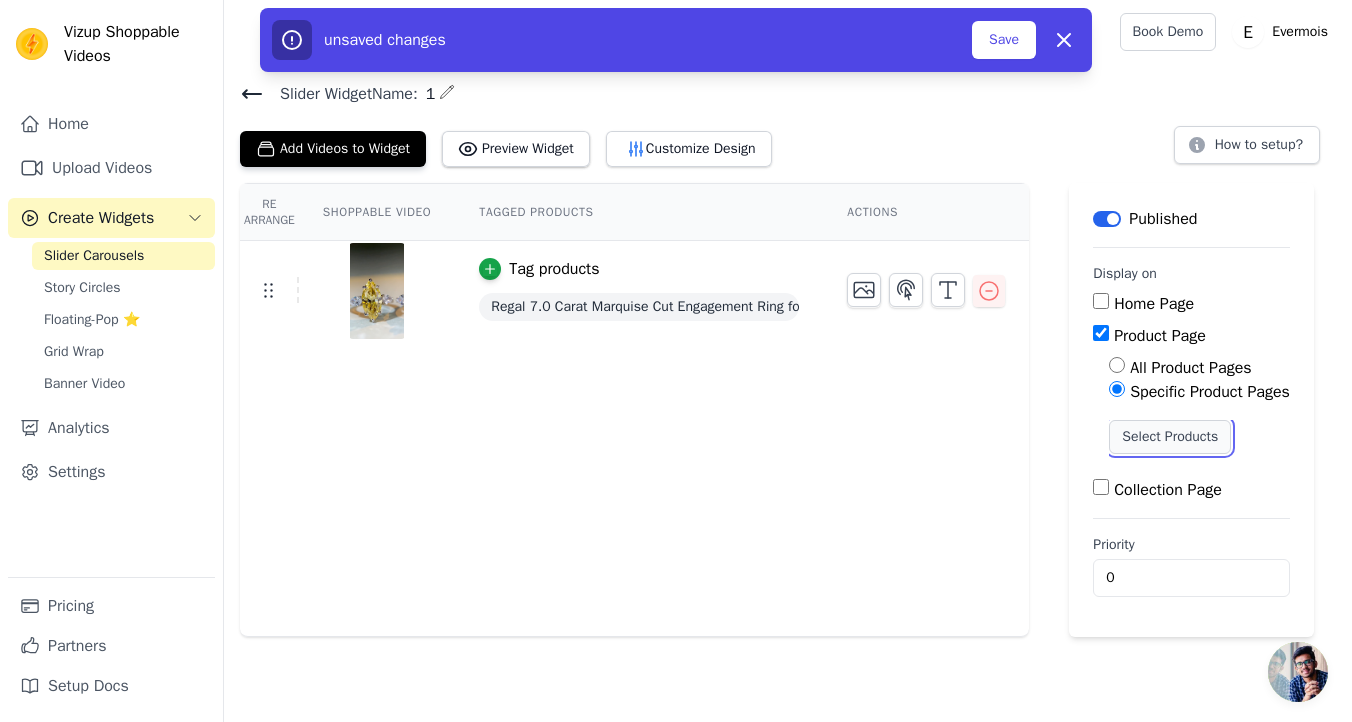 click on "Select Products" at bounding box center (1170, 437) 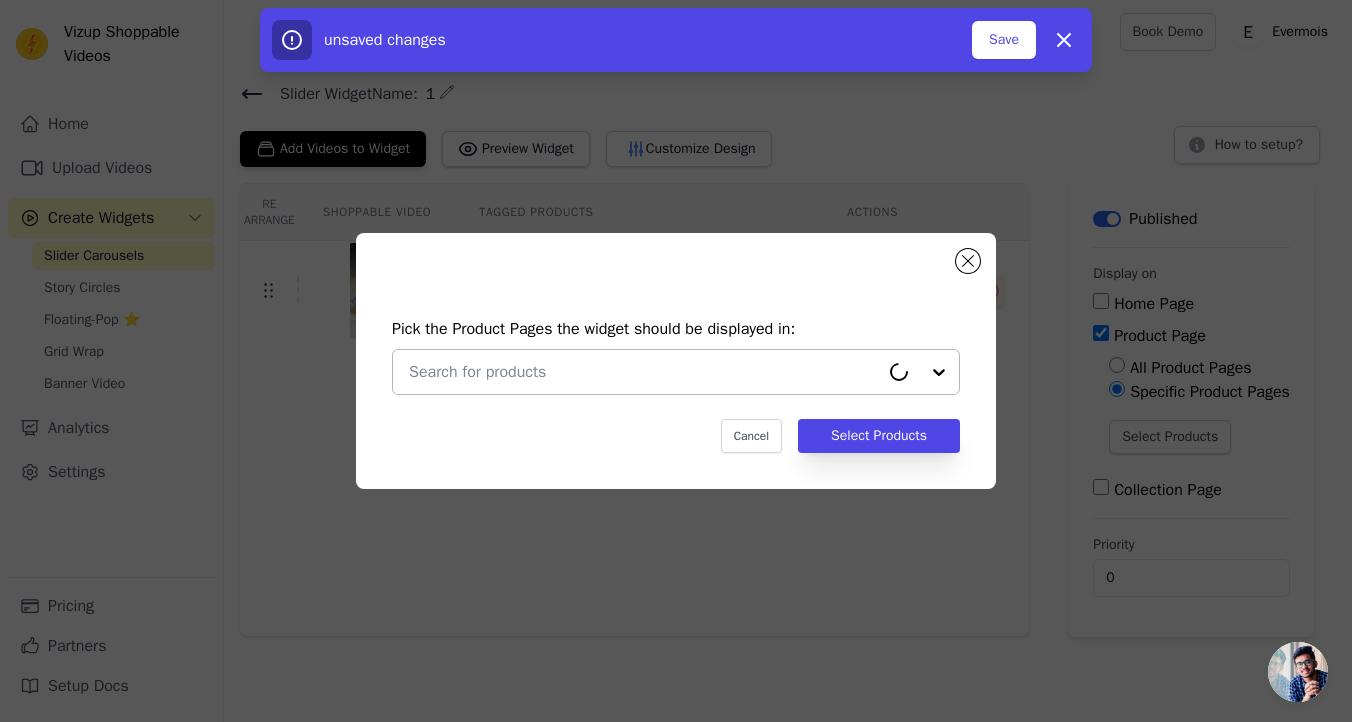 click at bounding box center [644, 372] 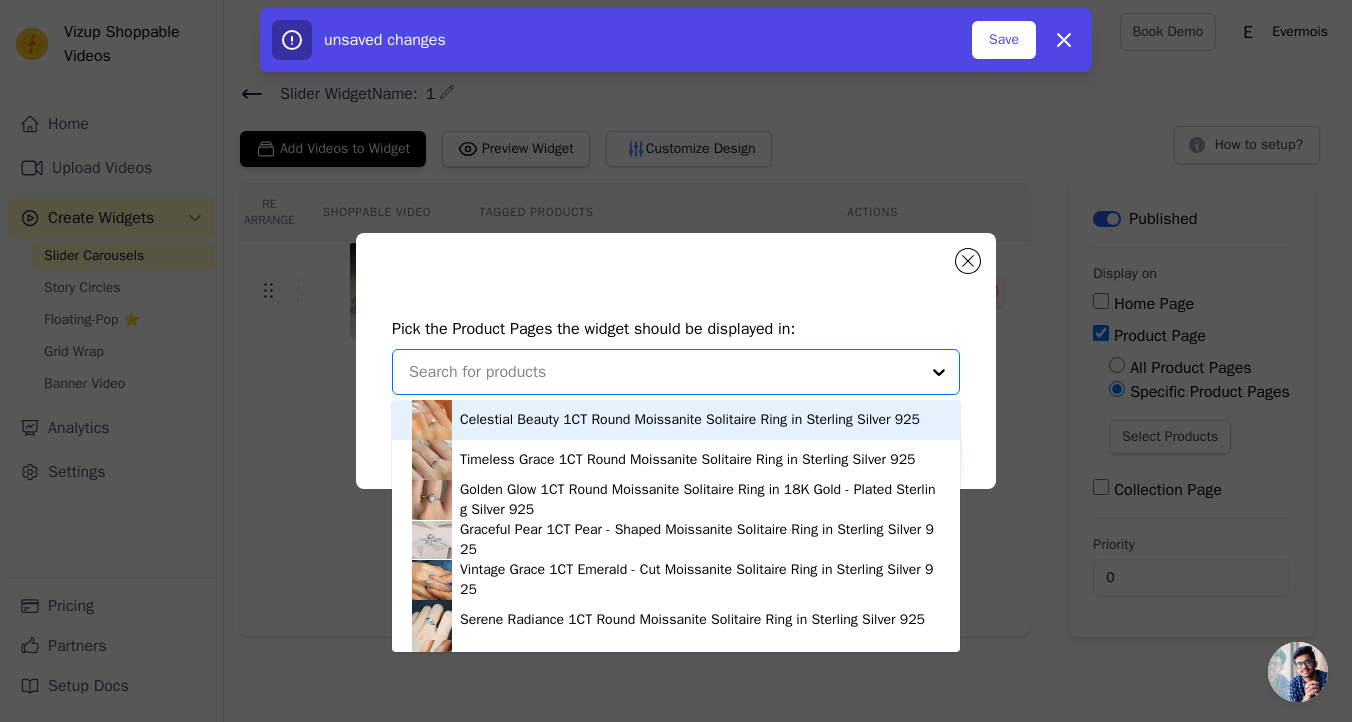 paste on "Regal 7.0 Carat Marquise Cut Engagement Ring for Women in Sterling Silver" 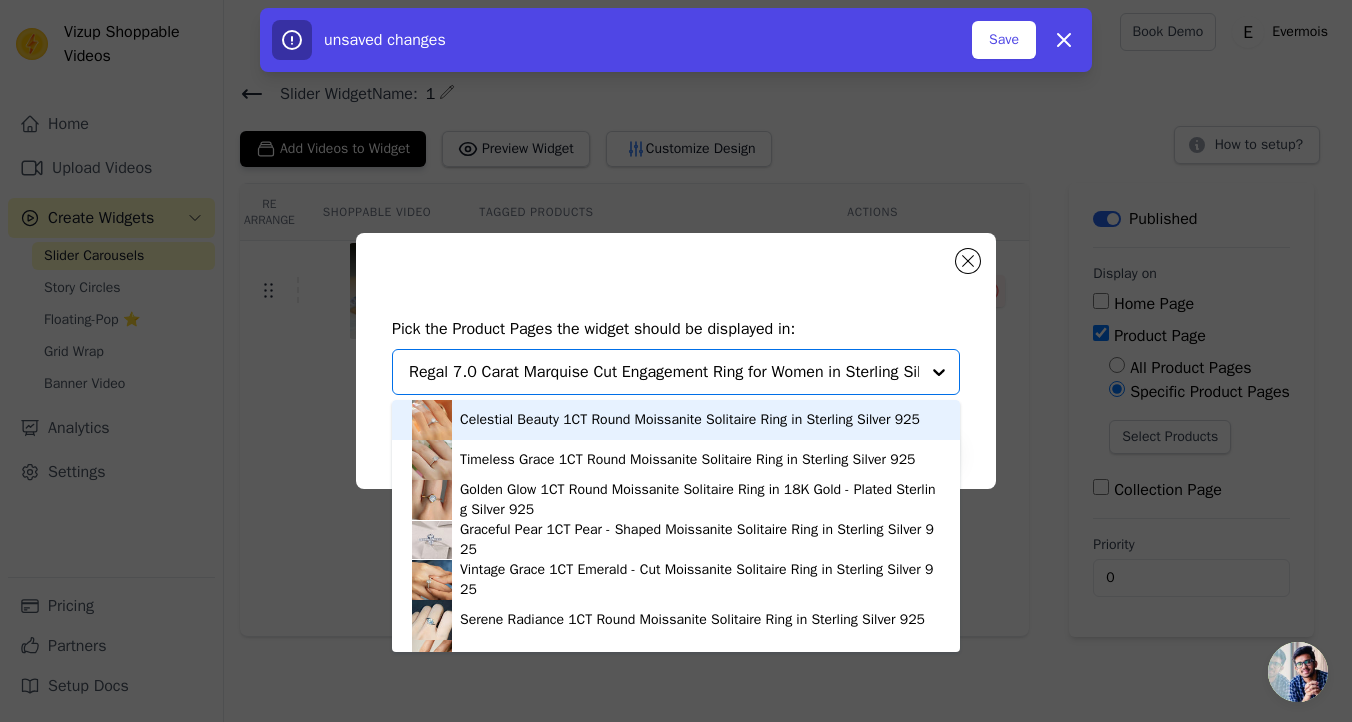 scroll, scrollTop: 0, scrollLeft: 40, axis: horizontal 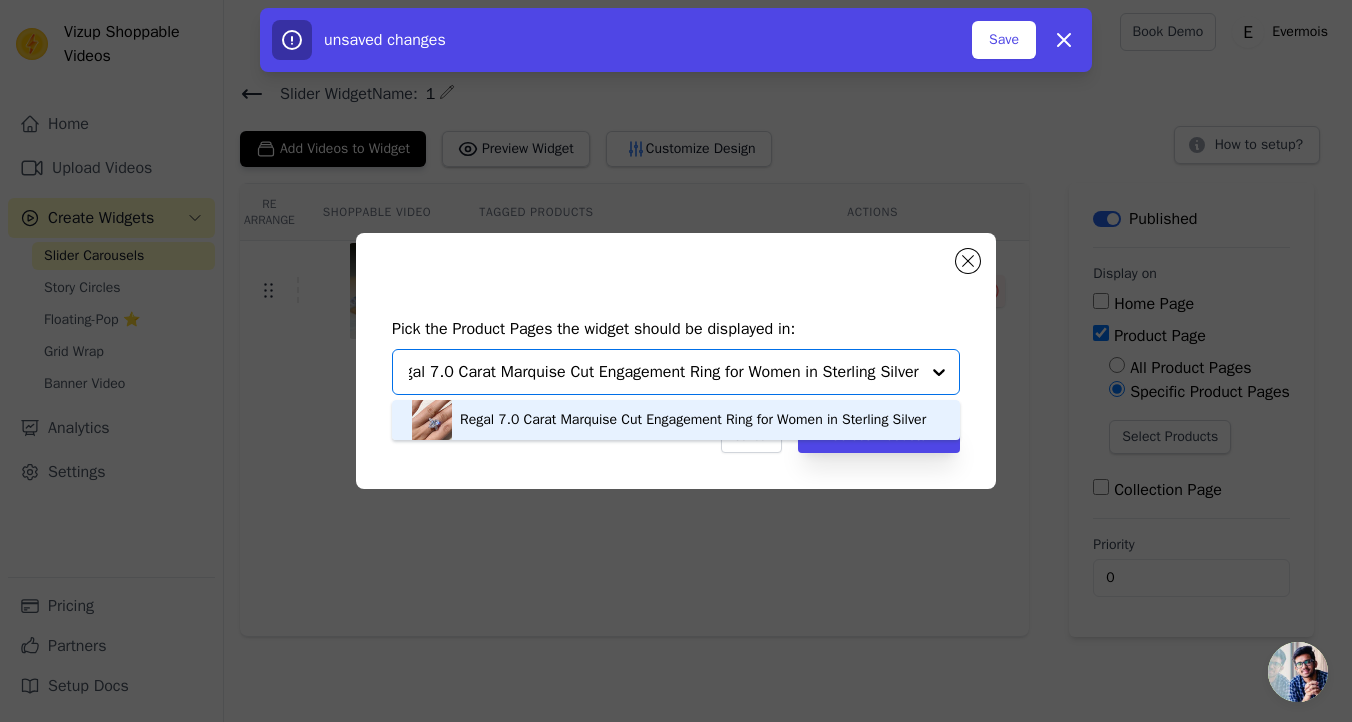 click on "Regal 7.0 Carat Marquise Cut Engagement Ring for Women in Sterling Silver" at bounding box center (676, 420) 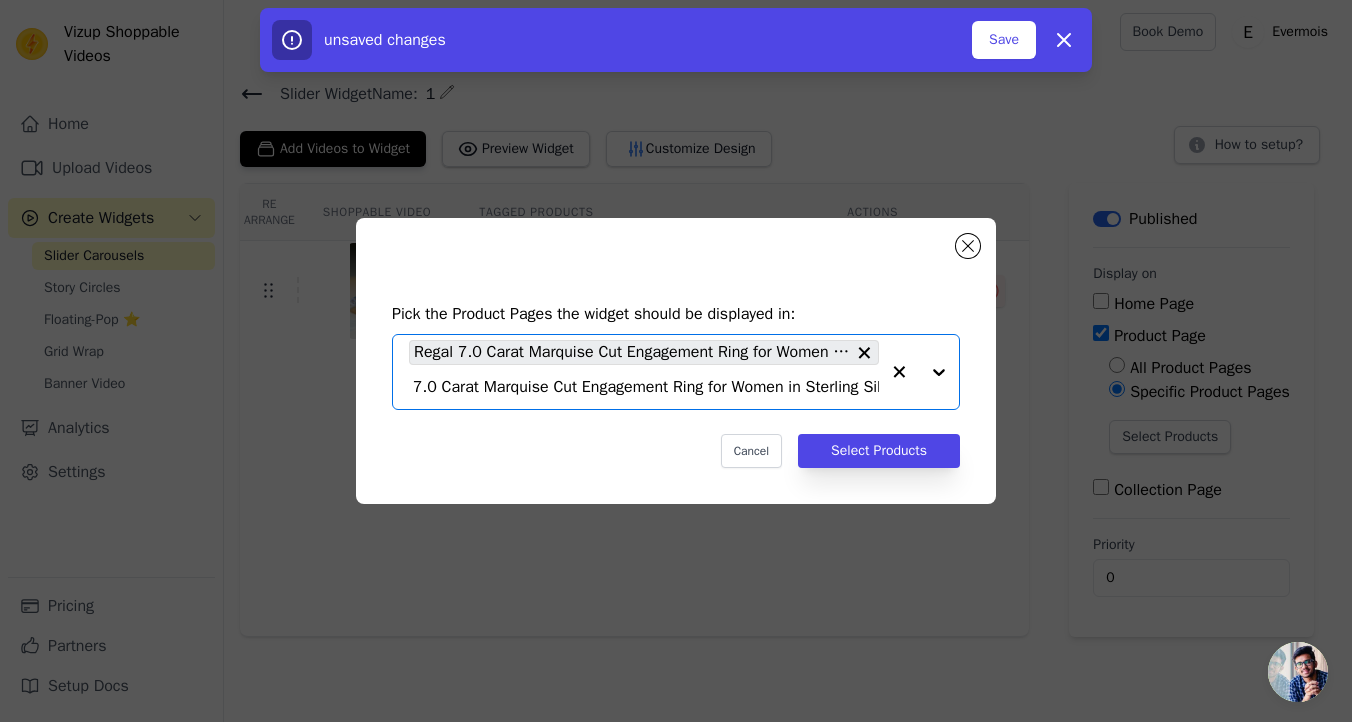 scroll, scrollTop: 0, scrollLeft: 0, axis: both 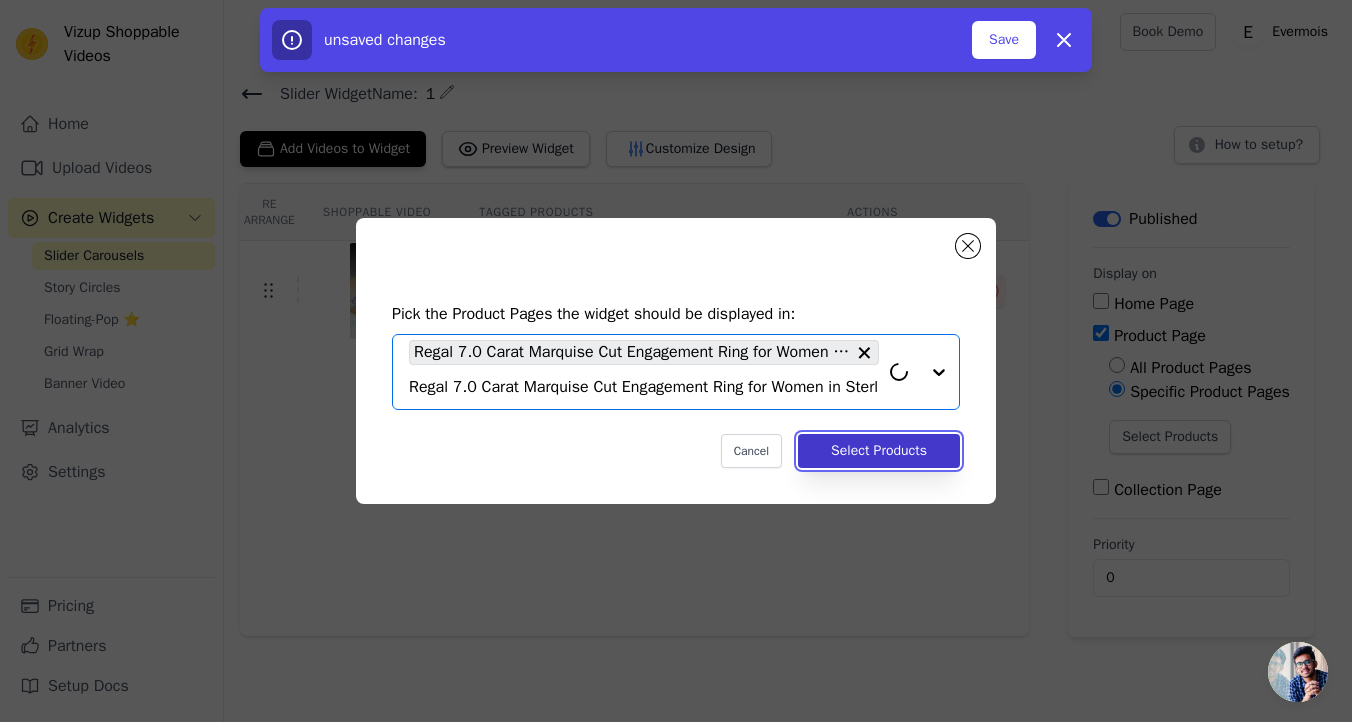 click on "Select Products" at bounding box center [879, 451] 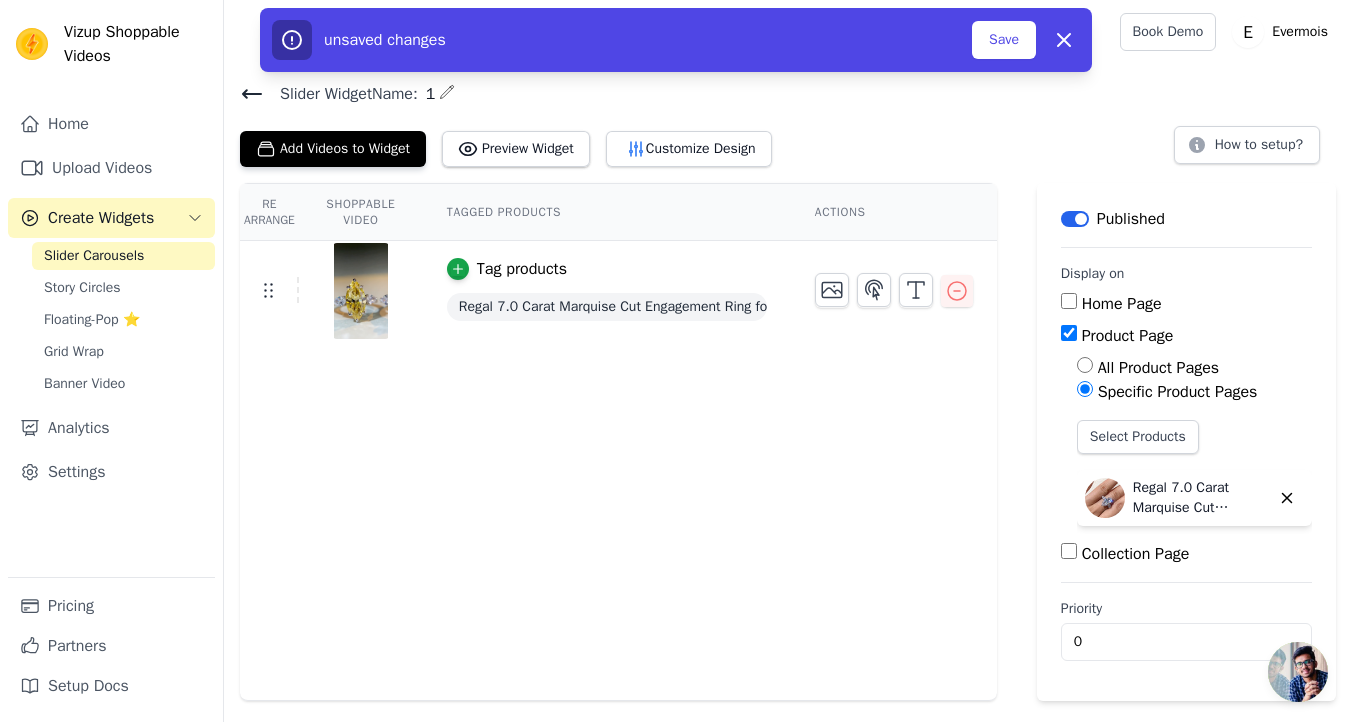 click at bounding box center (361, 291) 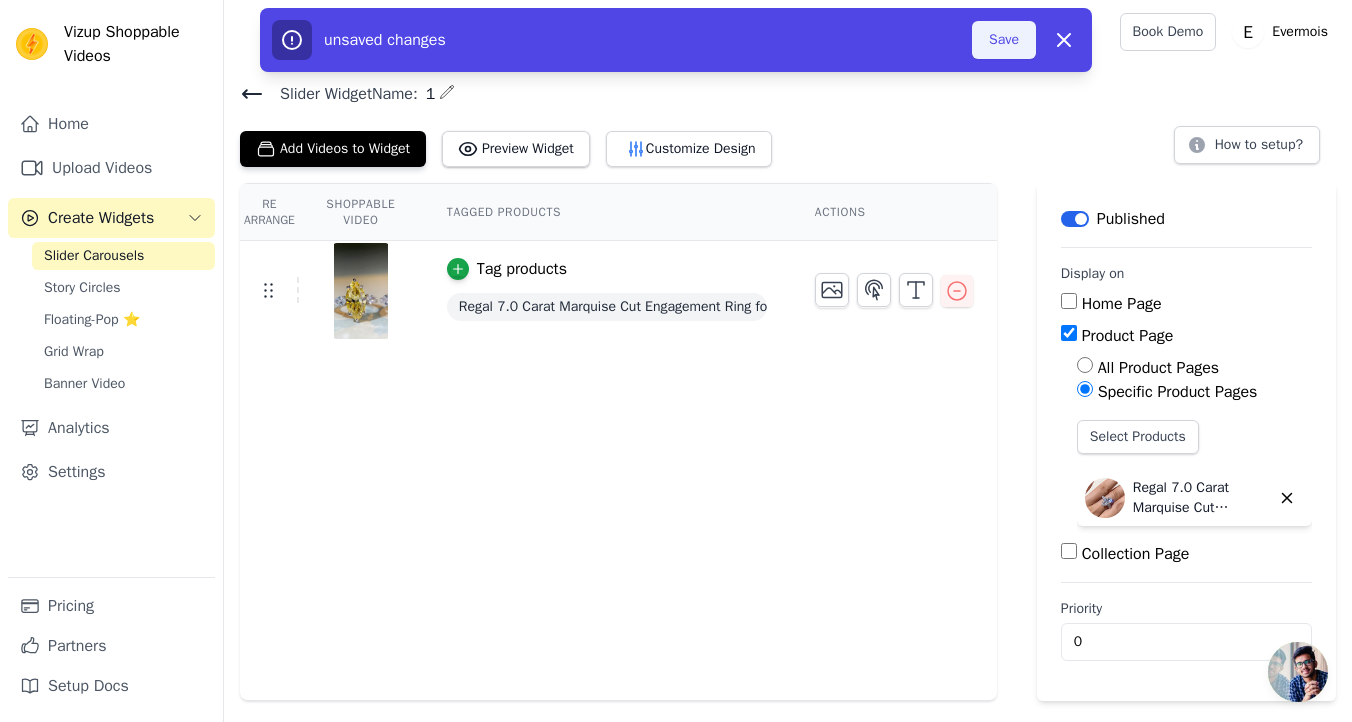 click on "Save" at bounding box center (1004, 40) 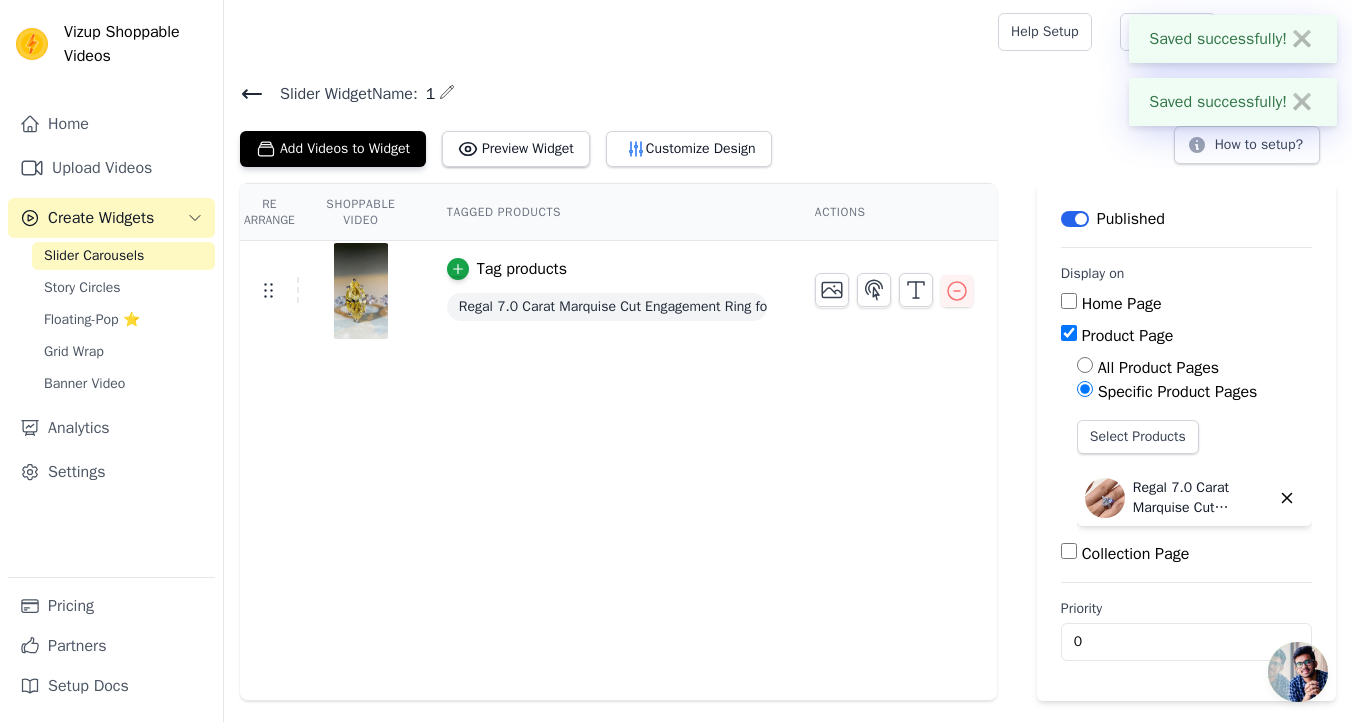 click on "Tag products   Regal 7.0 Carat Marquise Cut Engagement Ring for Women in Sterling Silver" at bounding box center [607, 291] 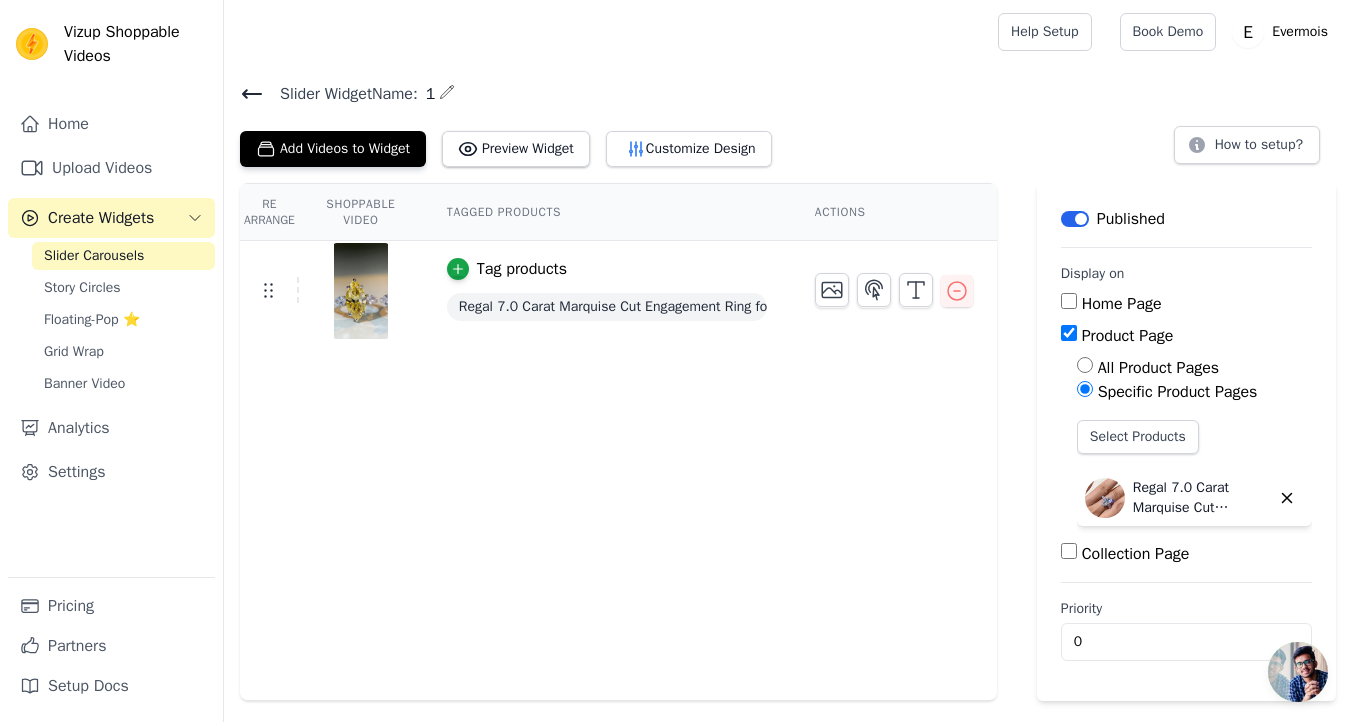 click at bounding box center [361, 291] 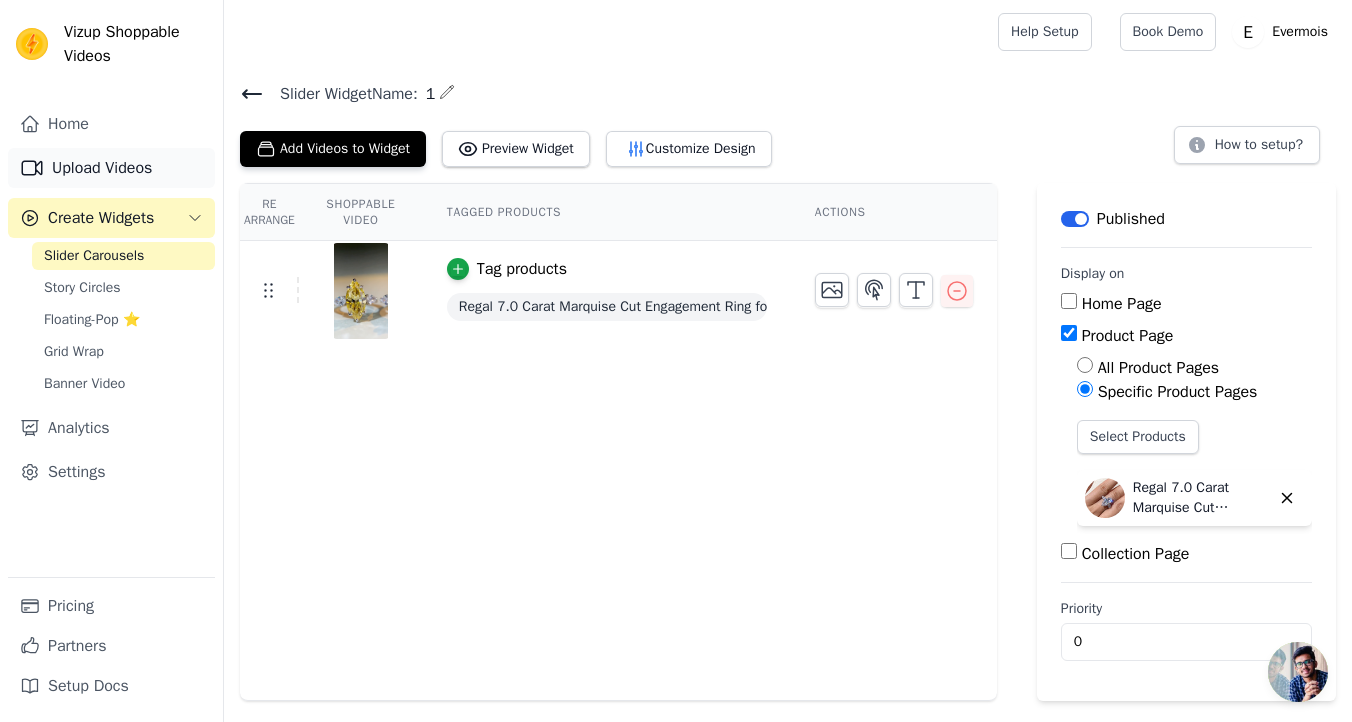 click on "Upload Videos" at bounding box center (111, 168) 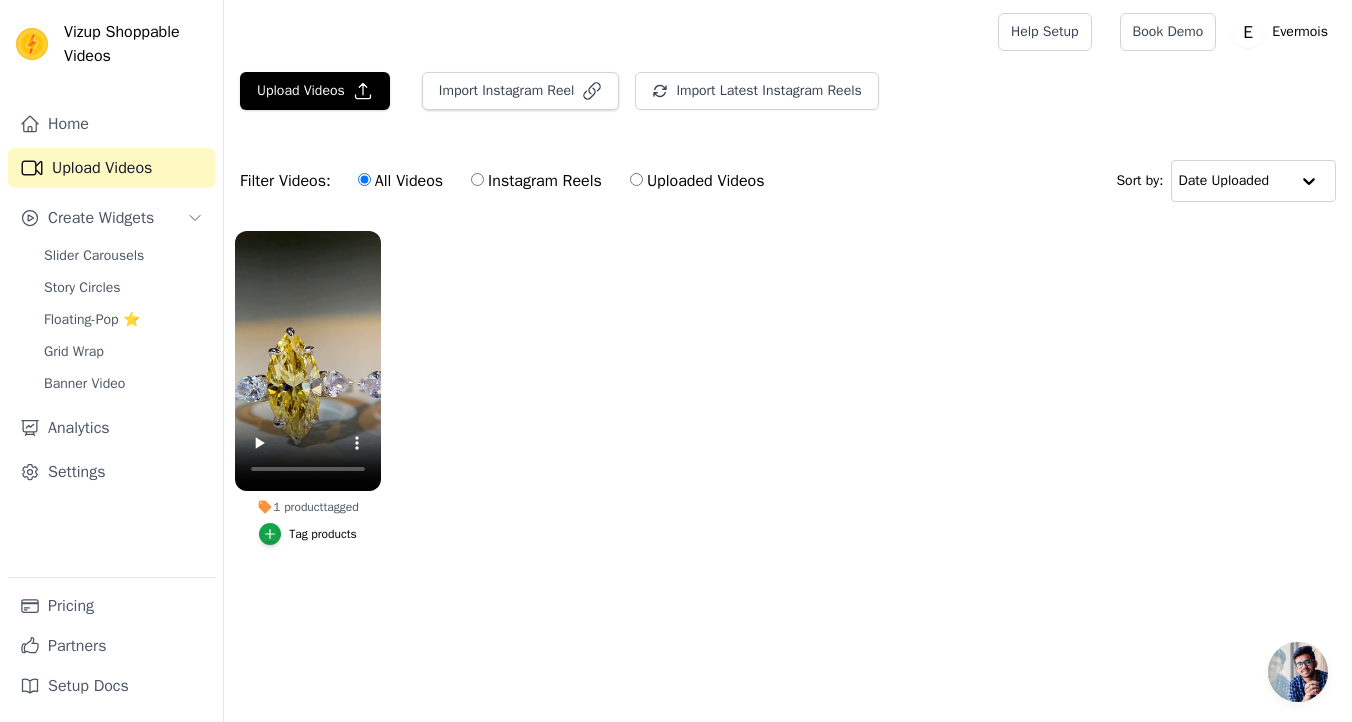 click at bounding box center (1298, 672) 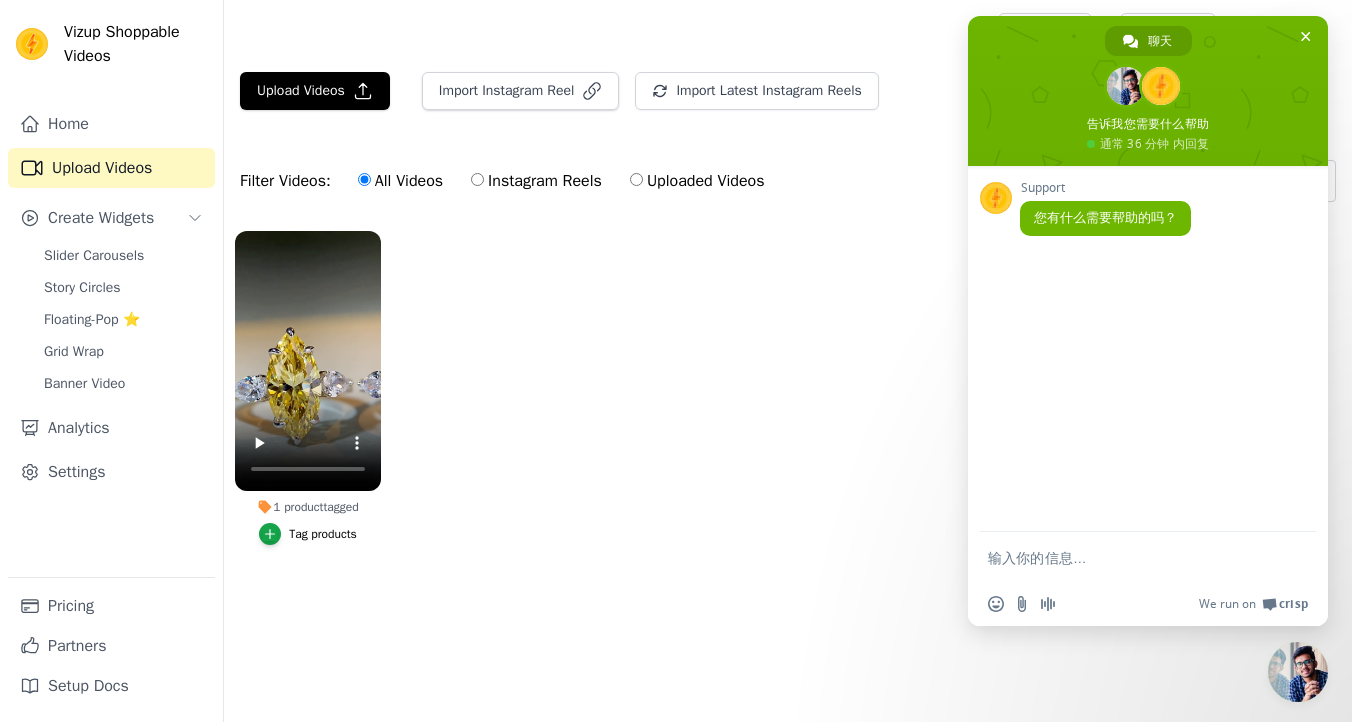 scroll, scrollTop: 0, scrollLeft: 0, axis: both 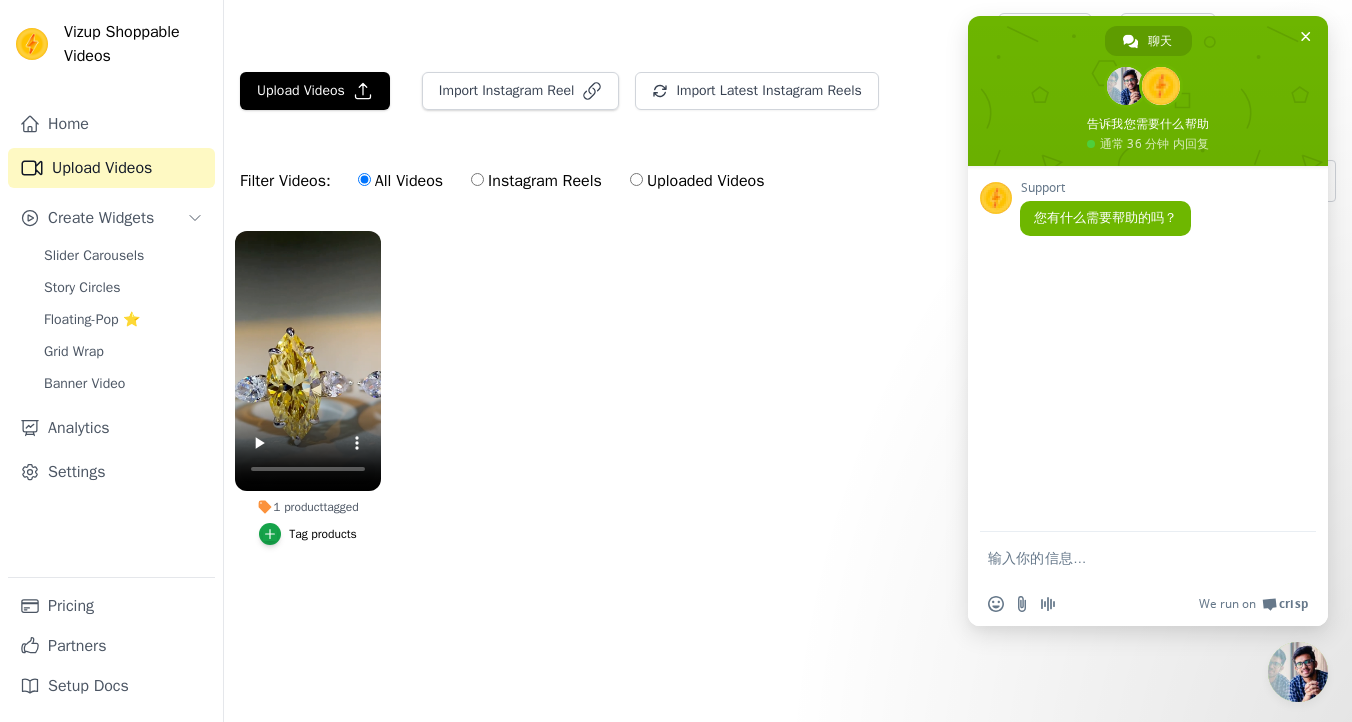 click at bounding box center (1128, 557) 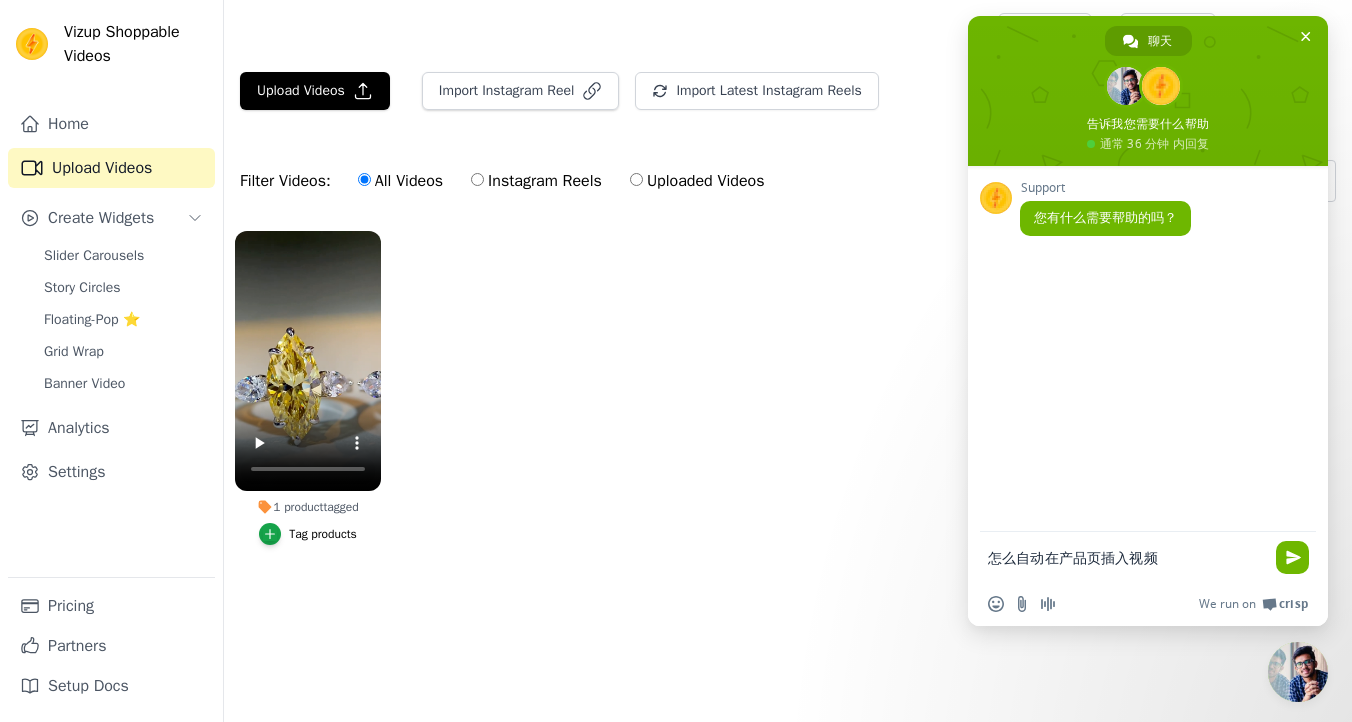 drag, startPoint x: 1012, startPoint y: 554, endPoint x: 1037, endPoint y: 554, distance: 25 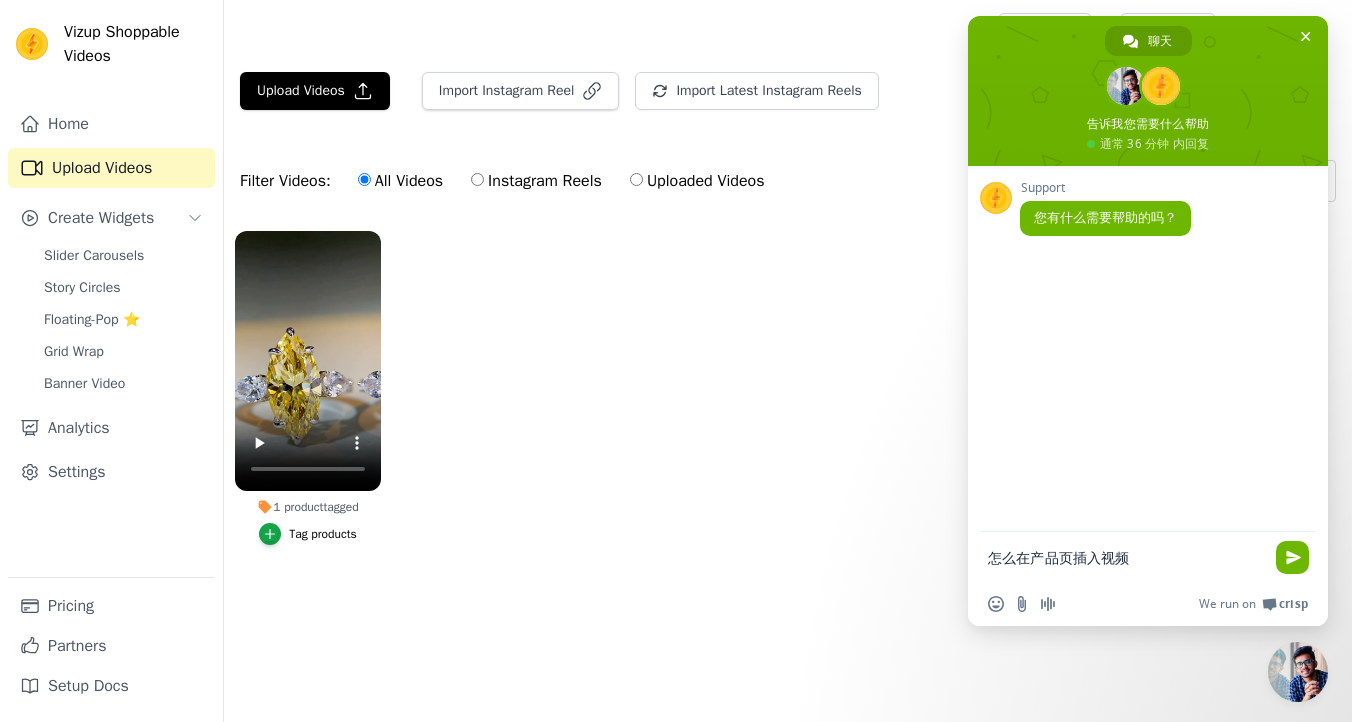 click on "怎么在产品页插入视频" at bounding box center (1128, 557) 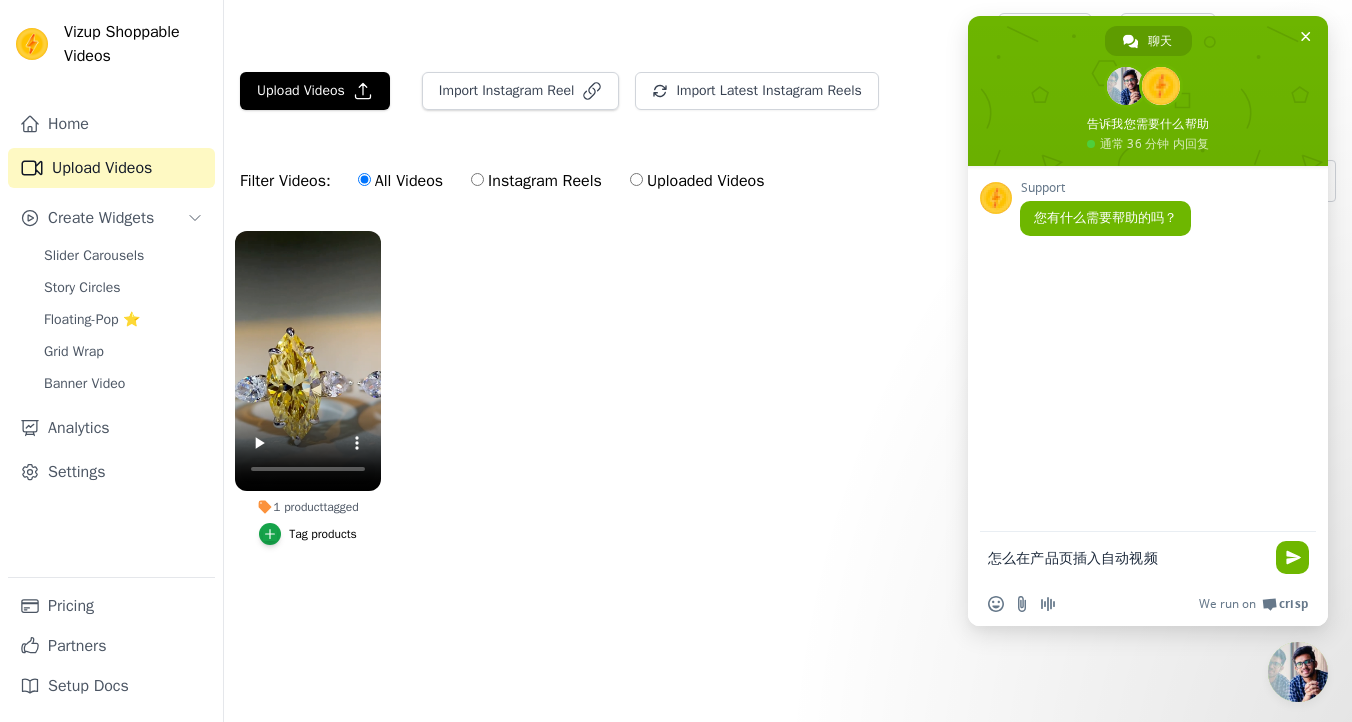 click on "怎么在产品页插入自动视频" at bounding box center (1128, 557) 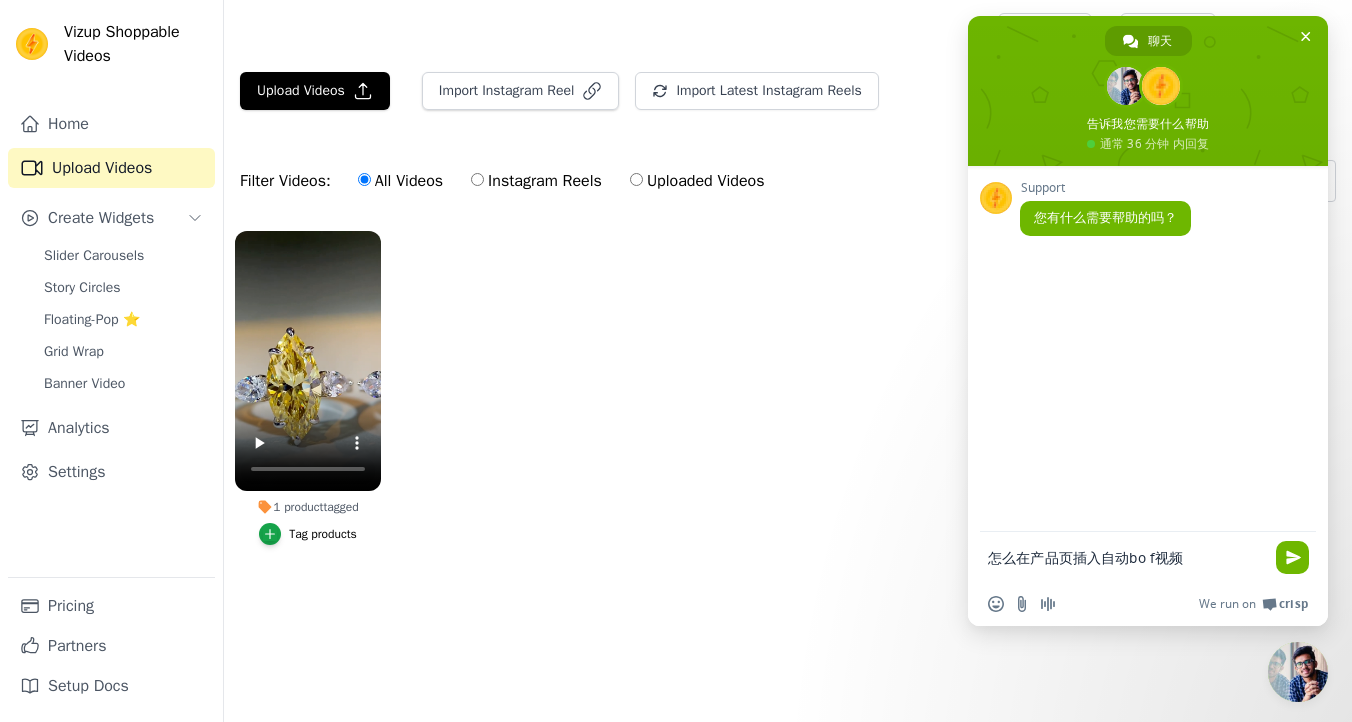 type on "怎么在产品页插入自动播放视频" 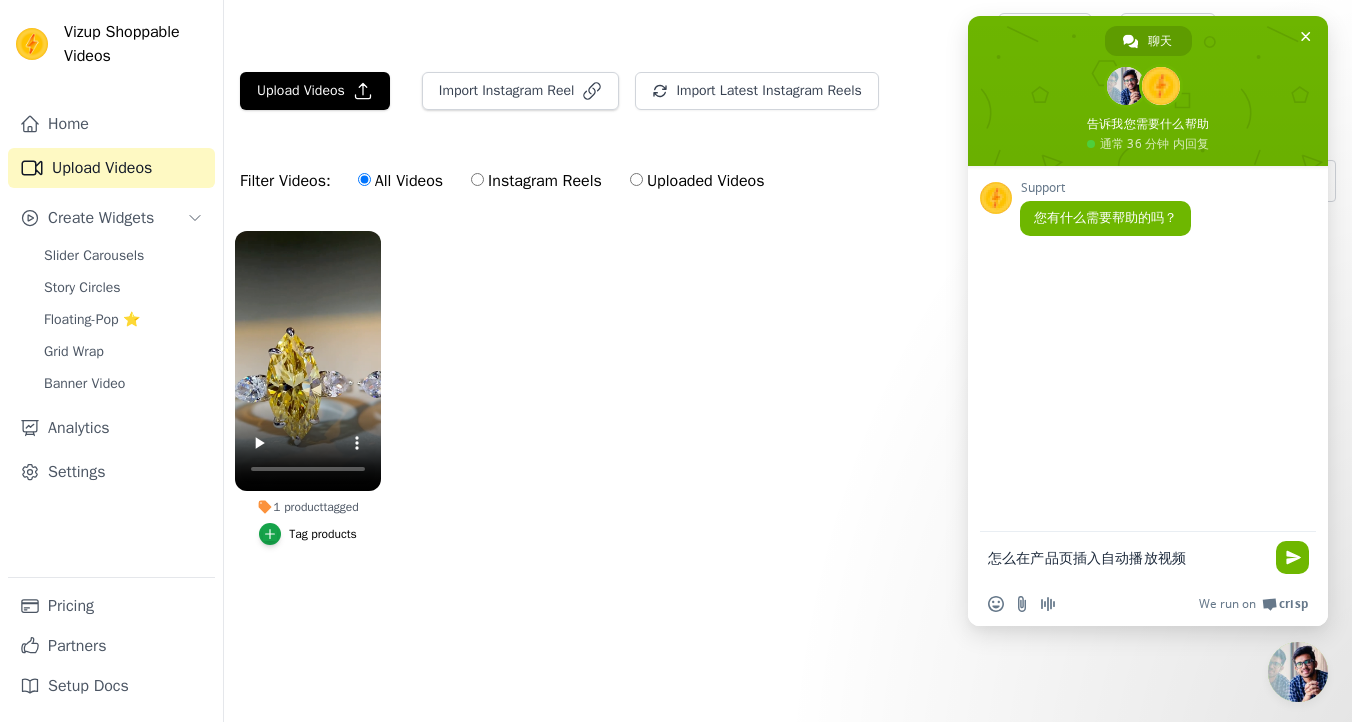 type 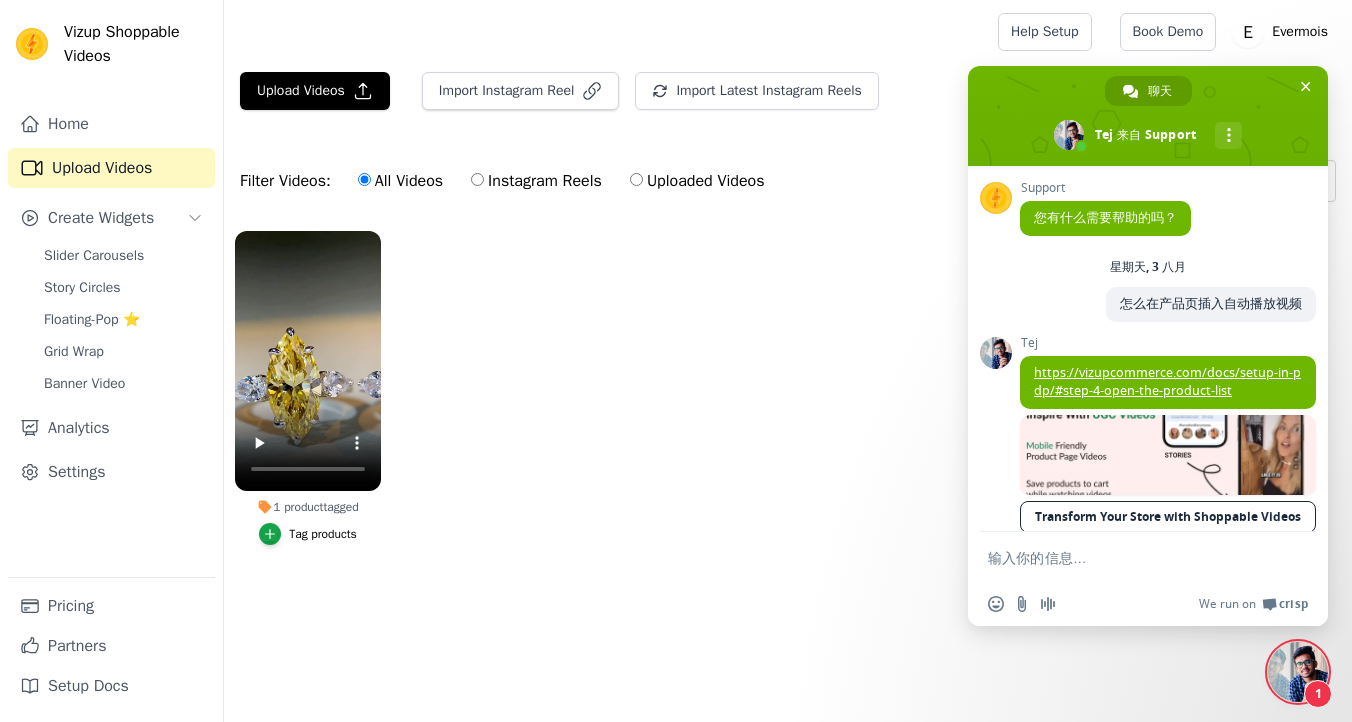 scroll, scrollTop: 29, scrollLeft: 0, axis: vertical 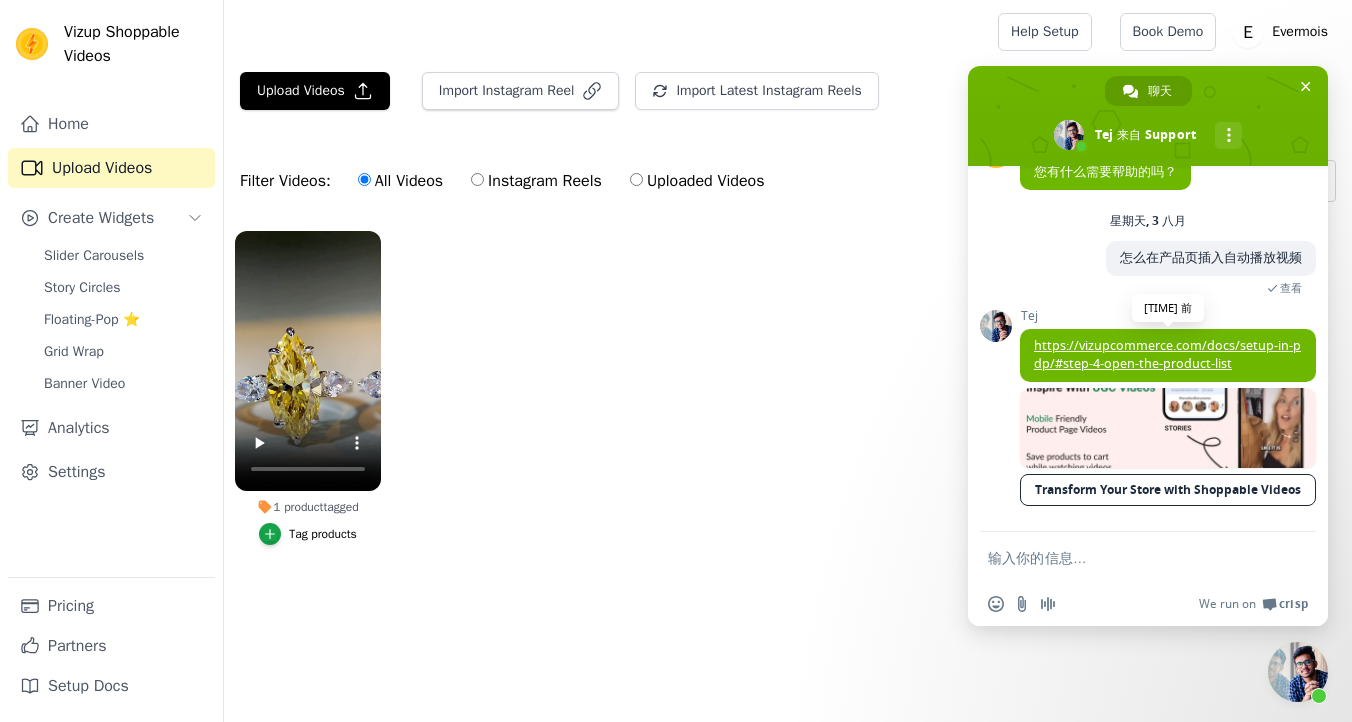 click on "https://vizupcommerce.com/docs/setup-in-pdp/#step-4-open-the-product-list" at bounding box center (1167, 354) 